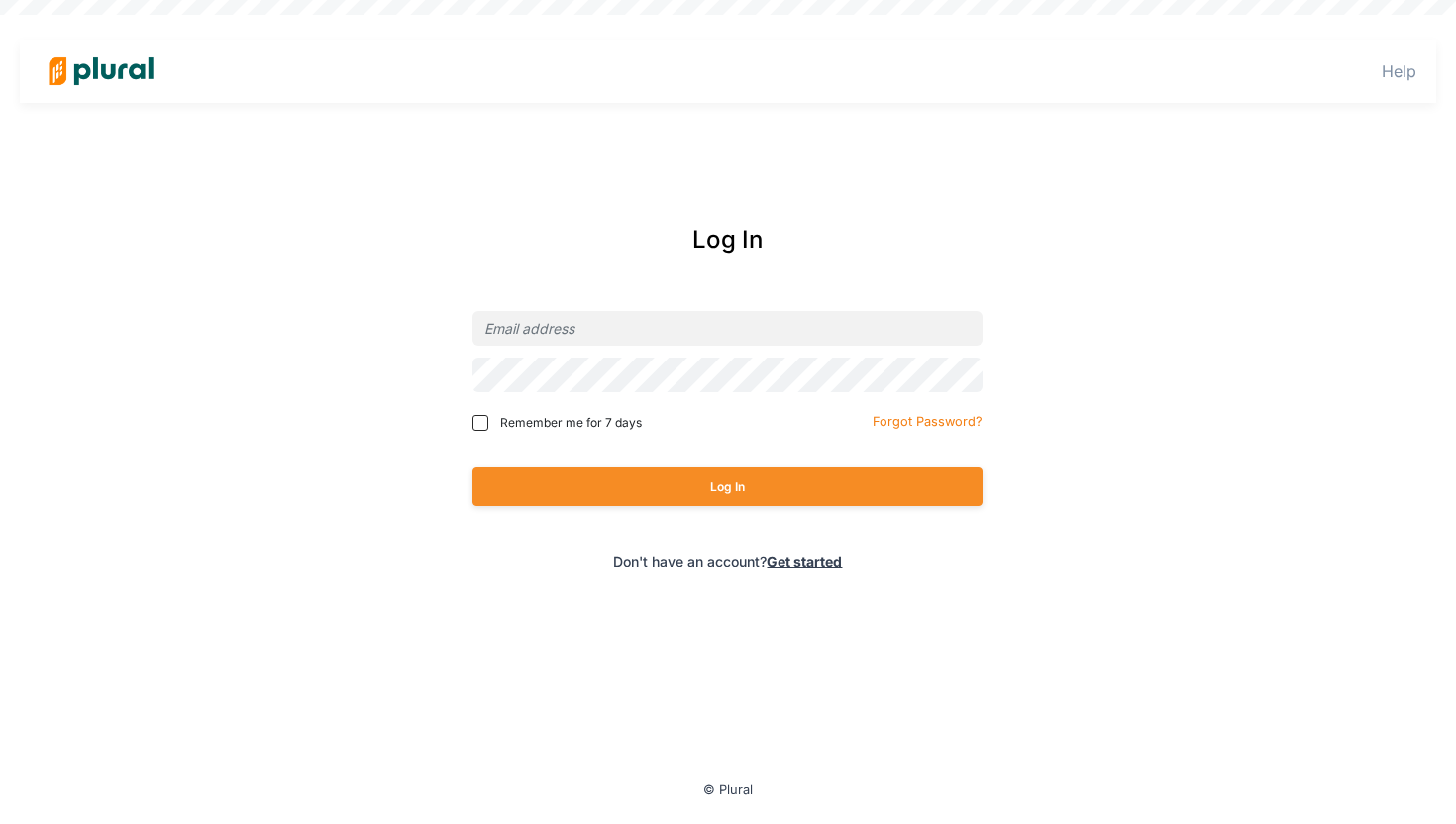 scroll, scrollTop: 0, scrollLeft: 0, axis: both 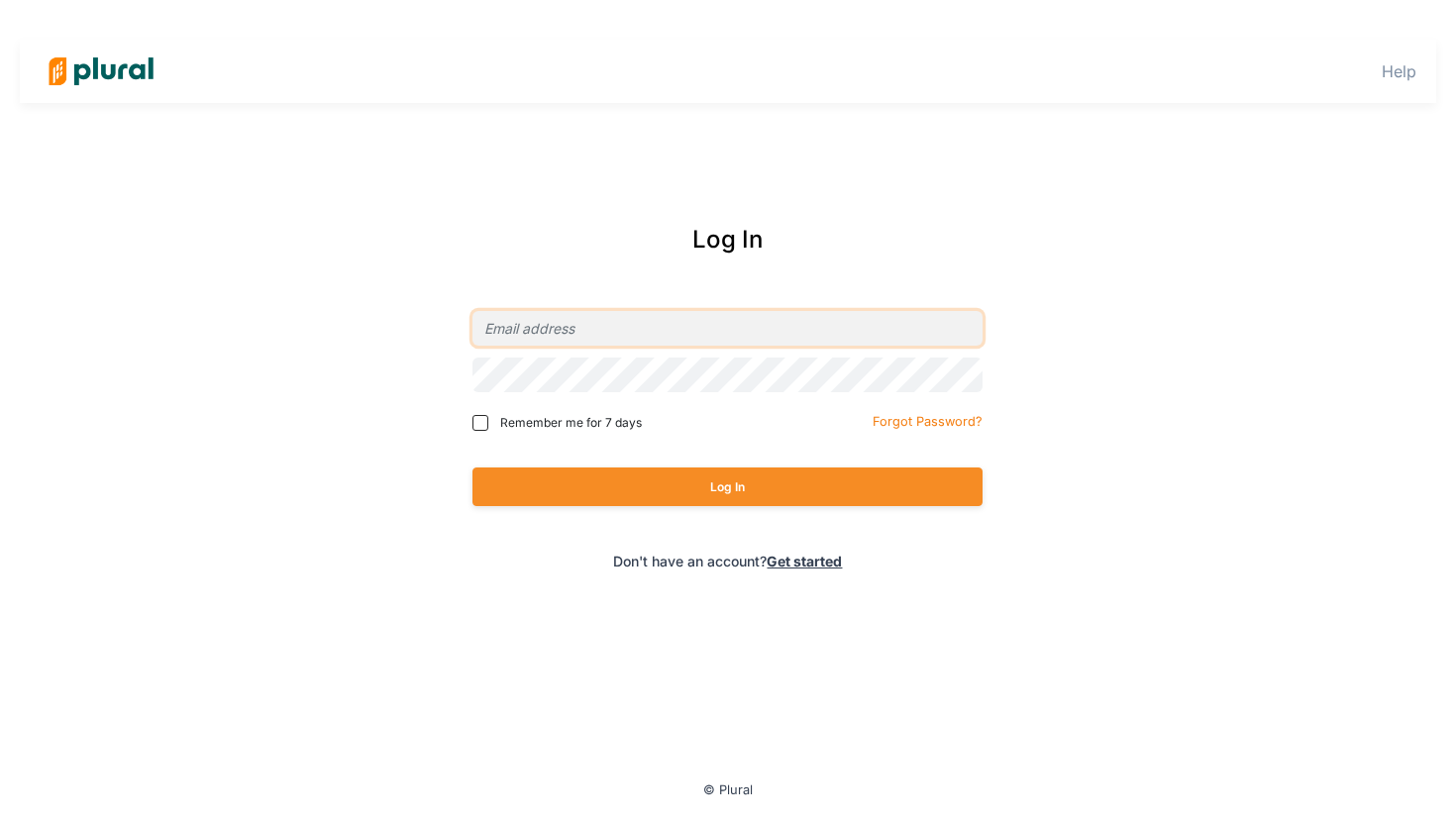 click at bounding box center (727, 328) 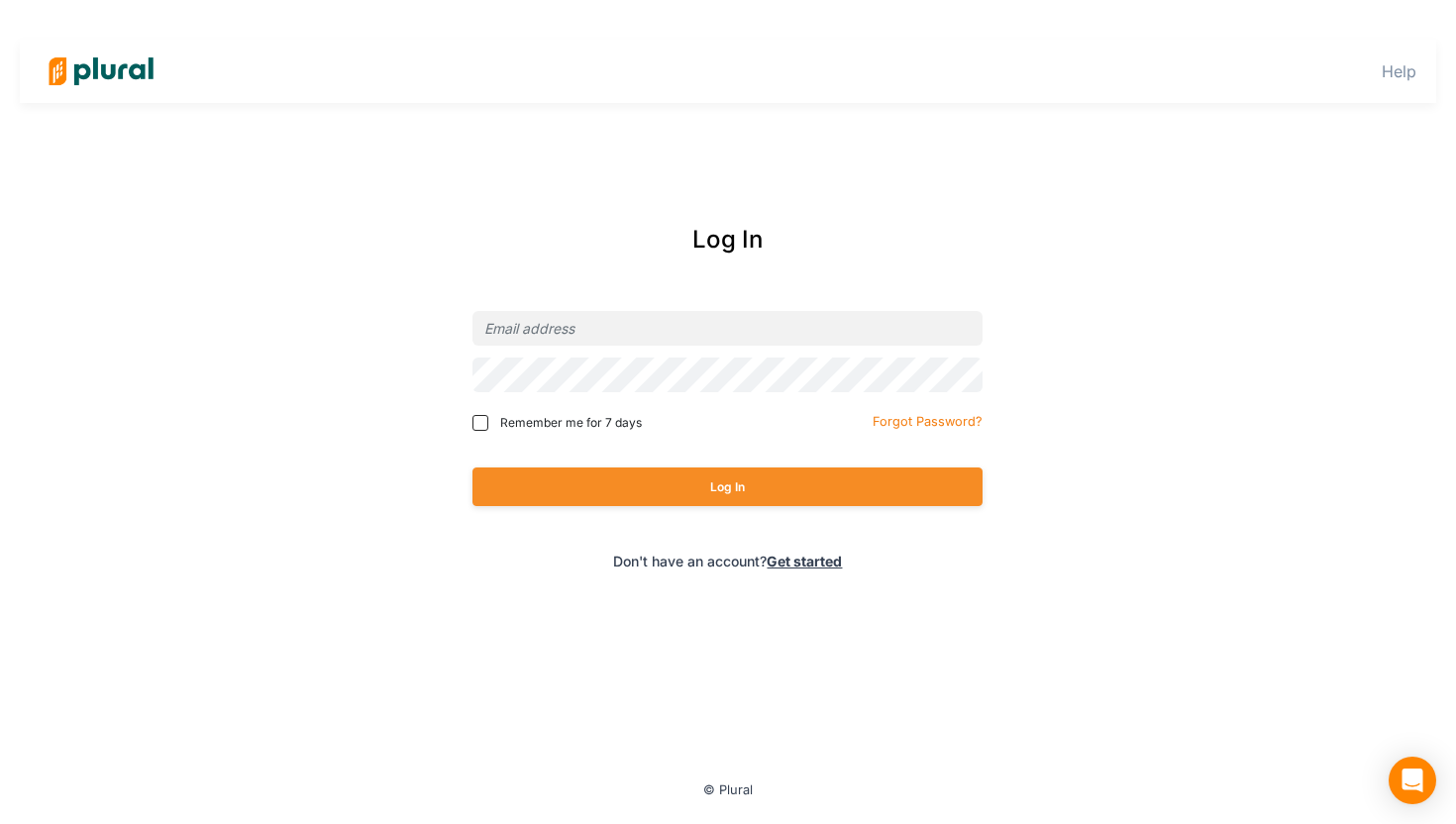 click on "Log In Remember me for 7 days Forgot Password? Log In Don't have an account?  Get started" at bounding box center (728, 396) 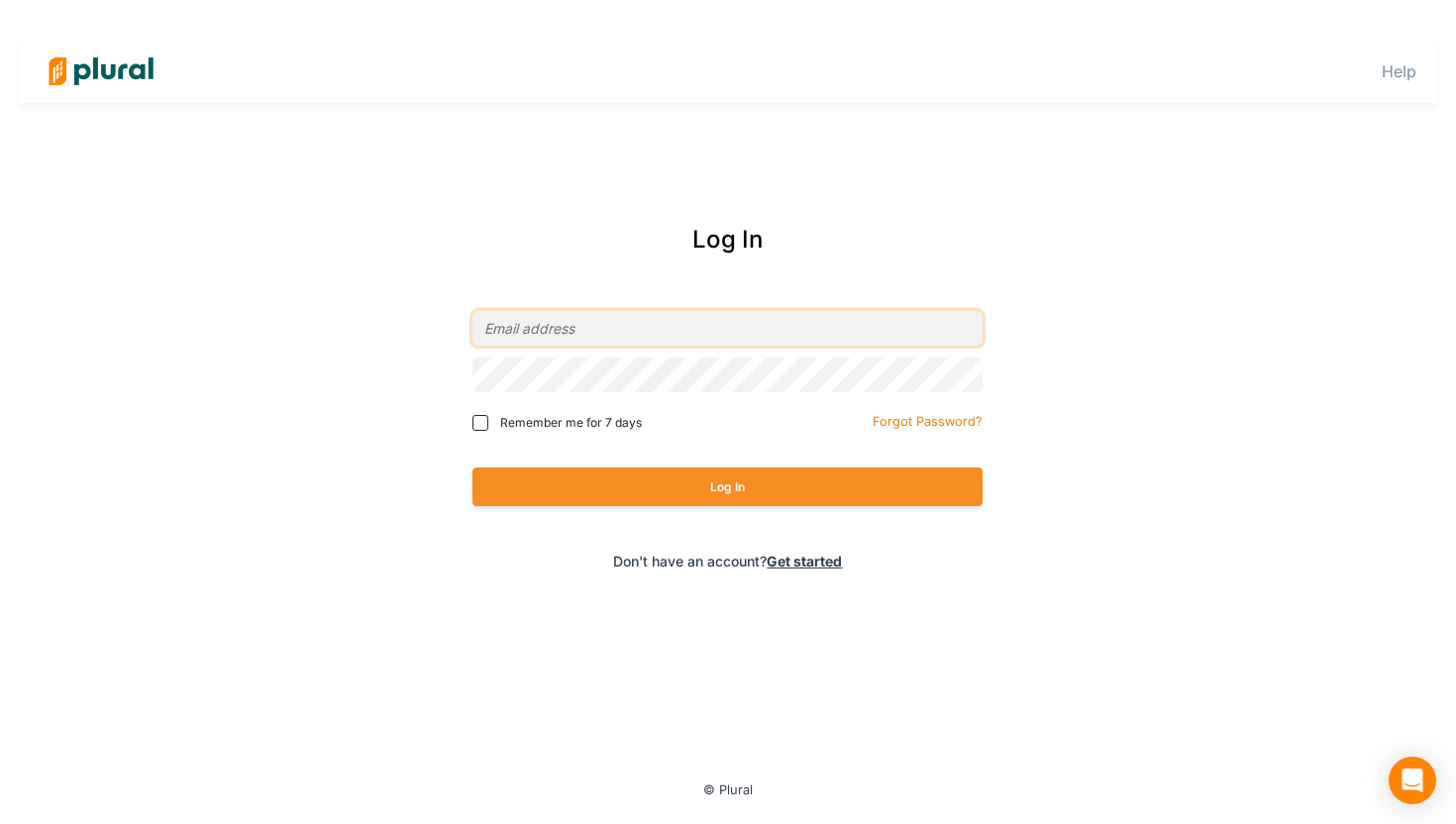click at bounding box center [727, 328] 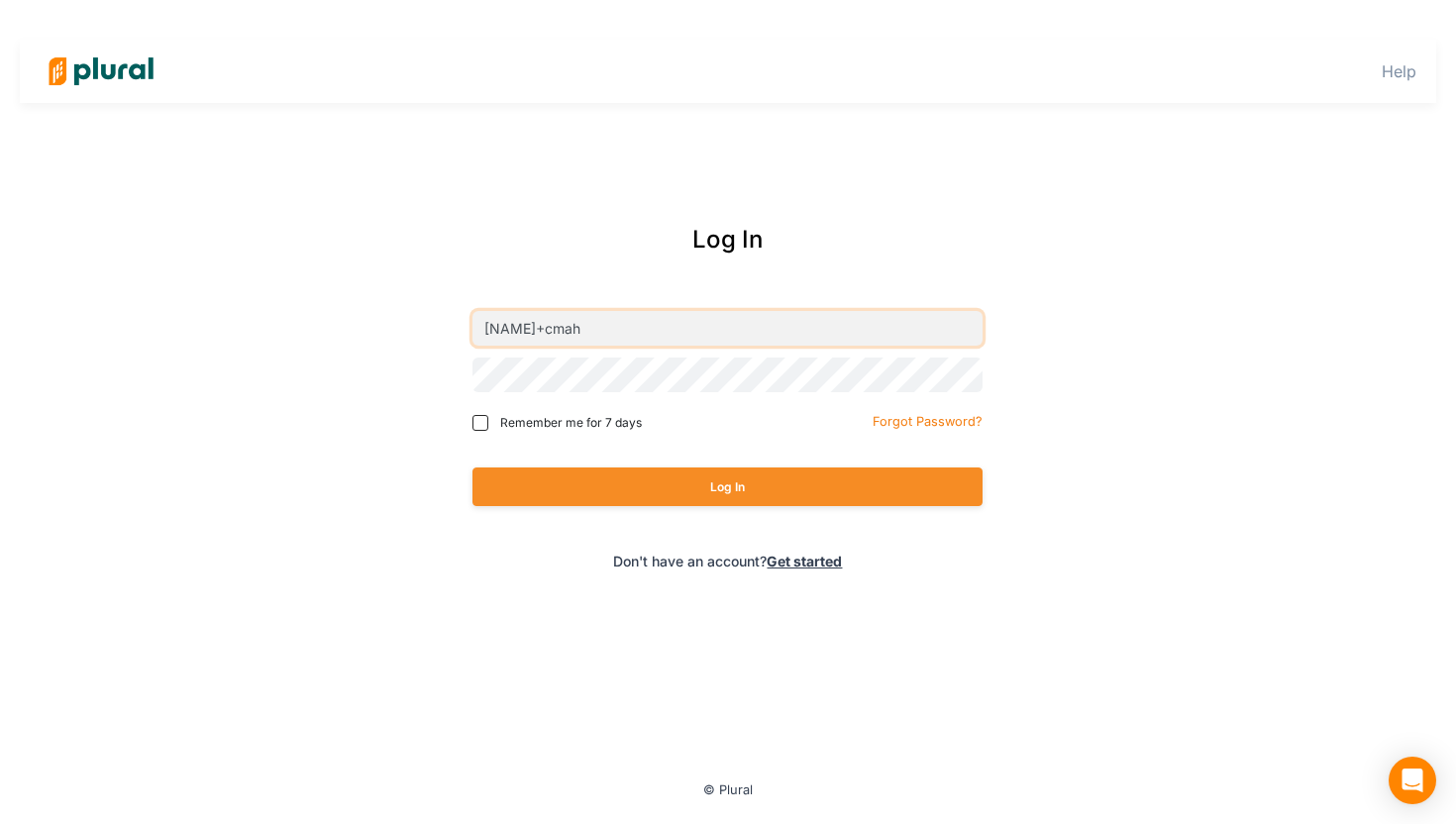 type on "[EMAIL]" 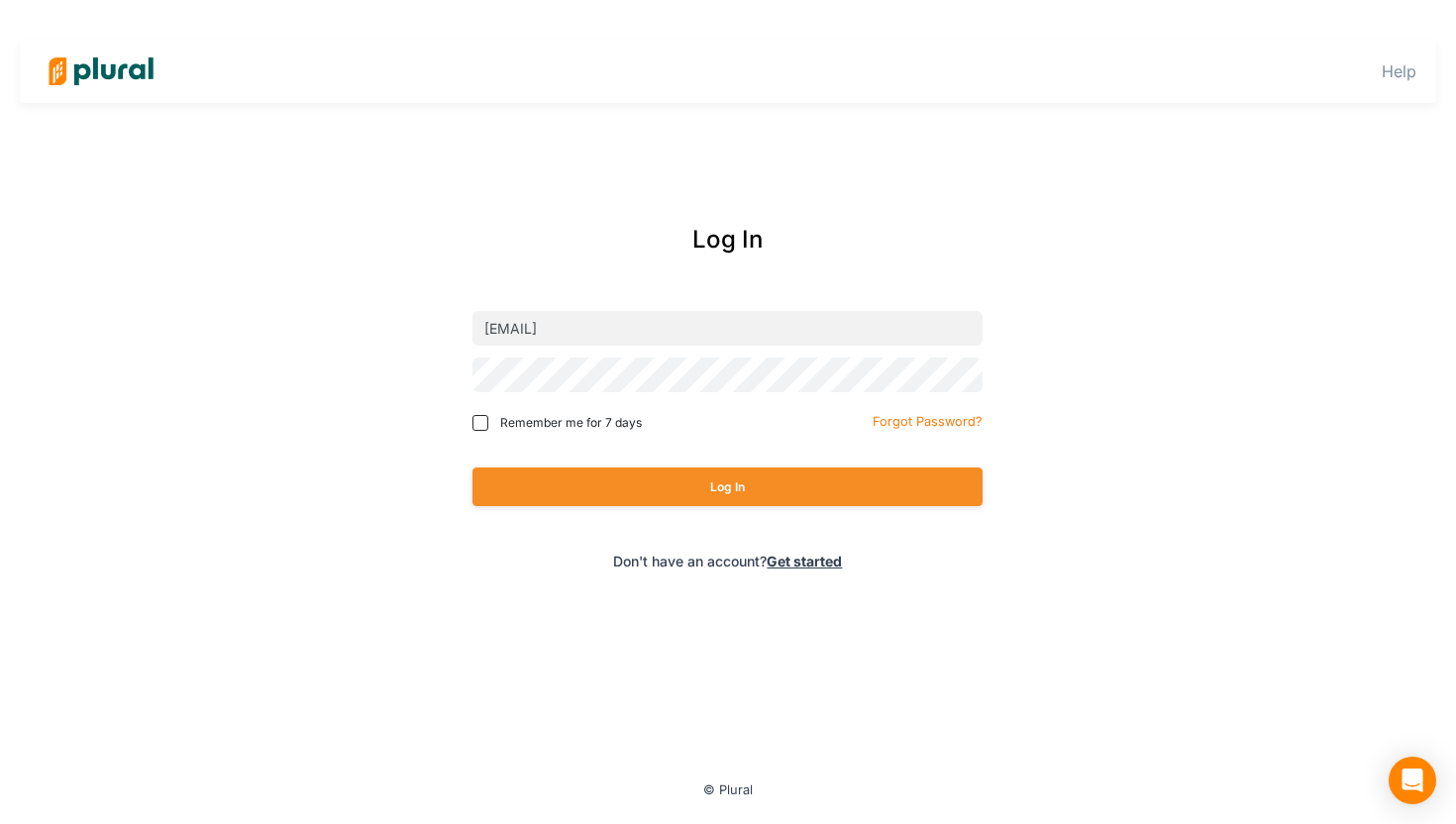 click on "Log In [EMAIL] Remember me for 7 days Forgot Password? Log In Don't have an account? Get started" at bounding box center (728, 396) 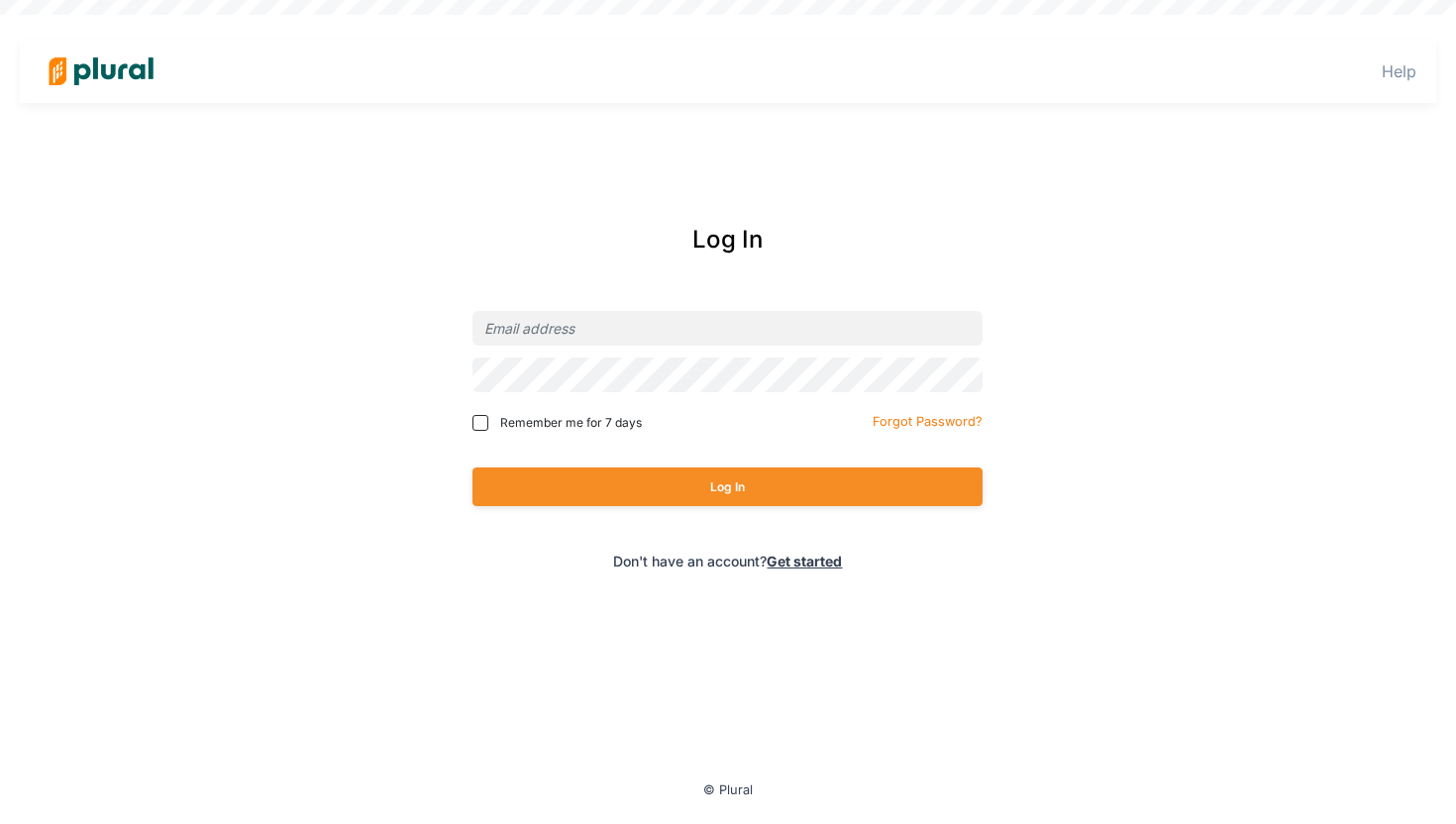 scroll, scrollTop: 0, scrollLeft: 0, axis: both 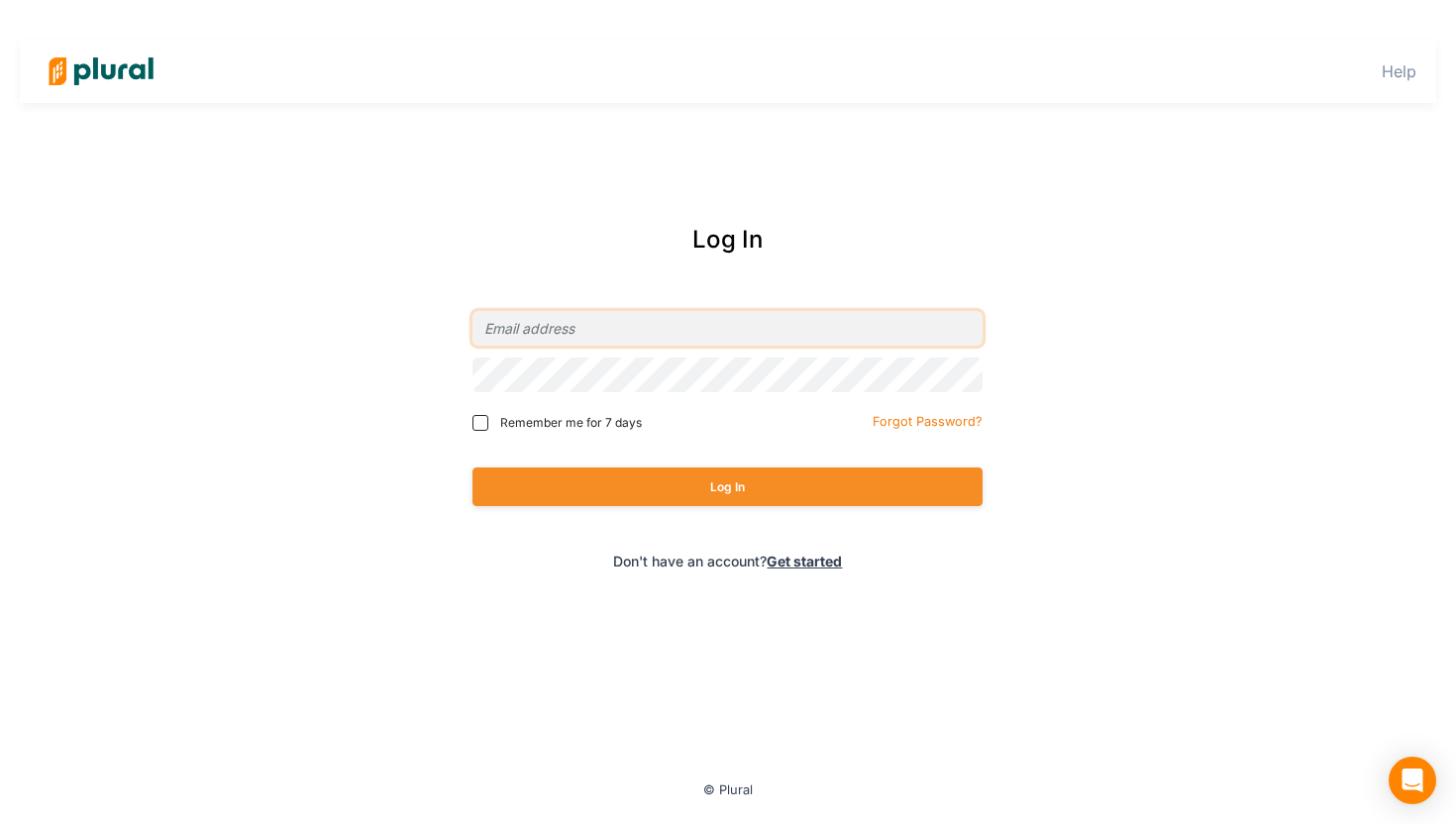 click at bounding box center (727, 328) 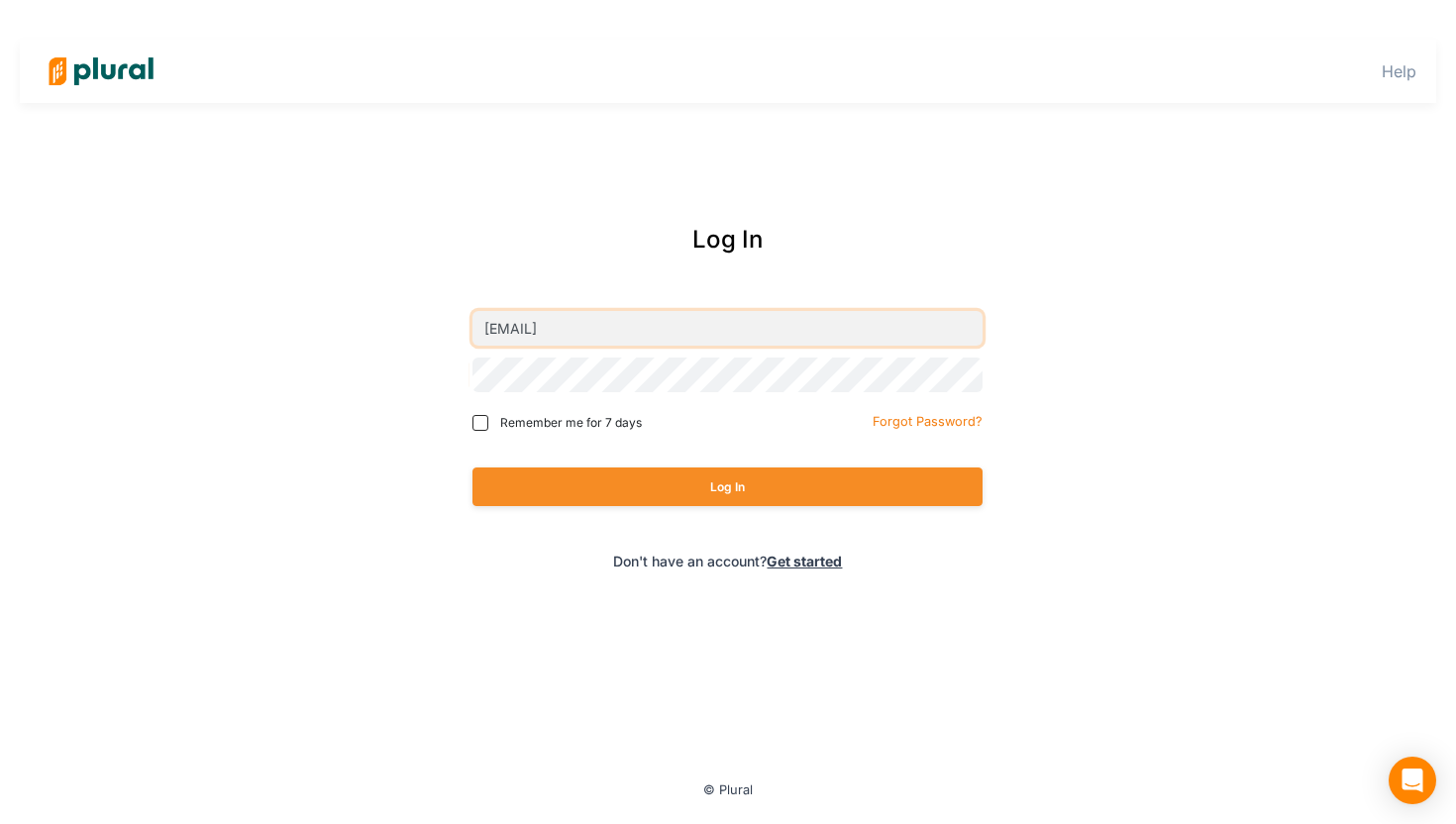 click on "[EMAIL]" at bounding box center (727, 328) 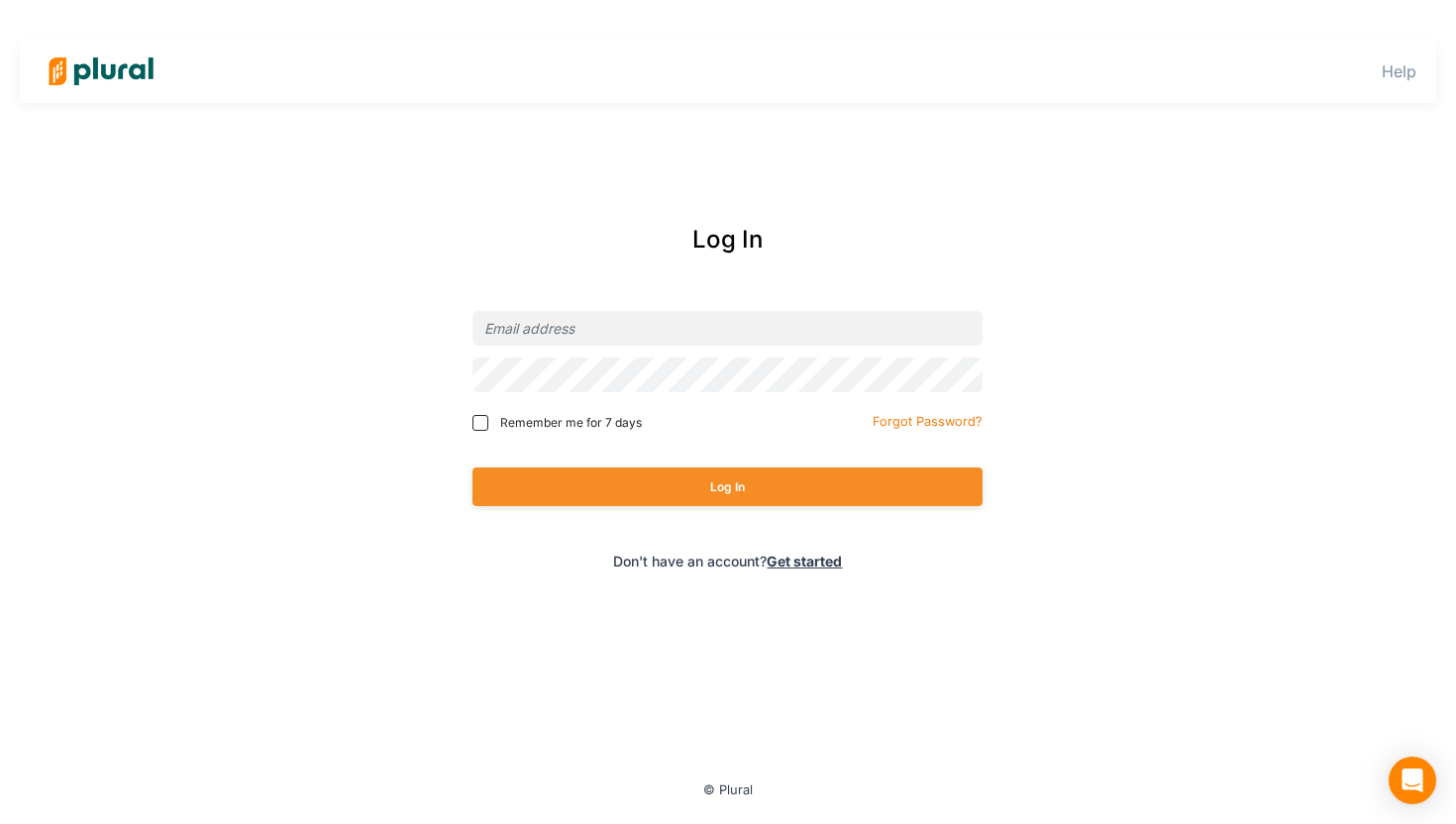 click on "Log In Remember me for [NUMBER] days Forgot Password? Log In Don't have an account? Get started" at bounding box center [728, 396] 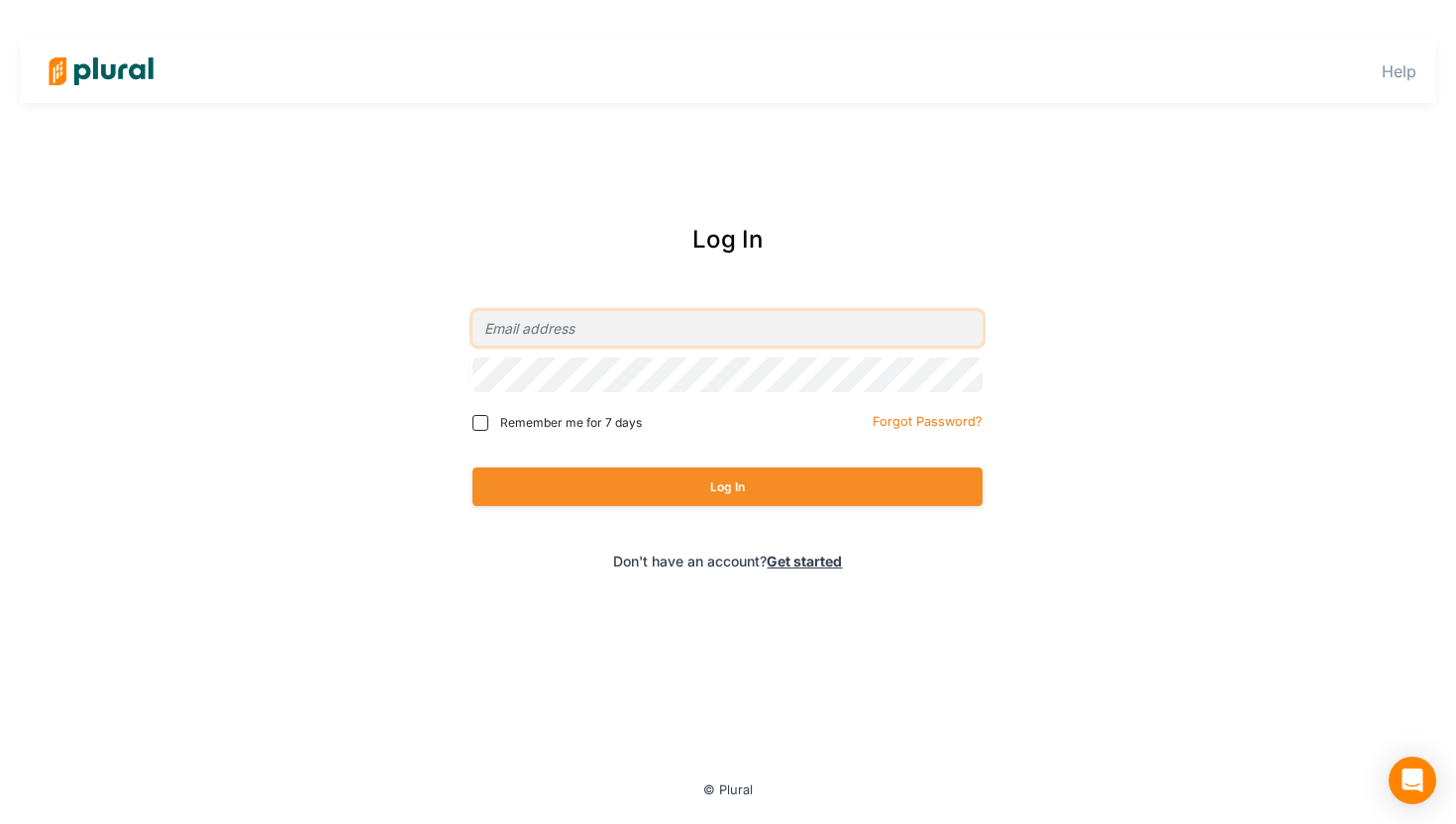click at bounding box center [727, 328] 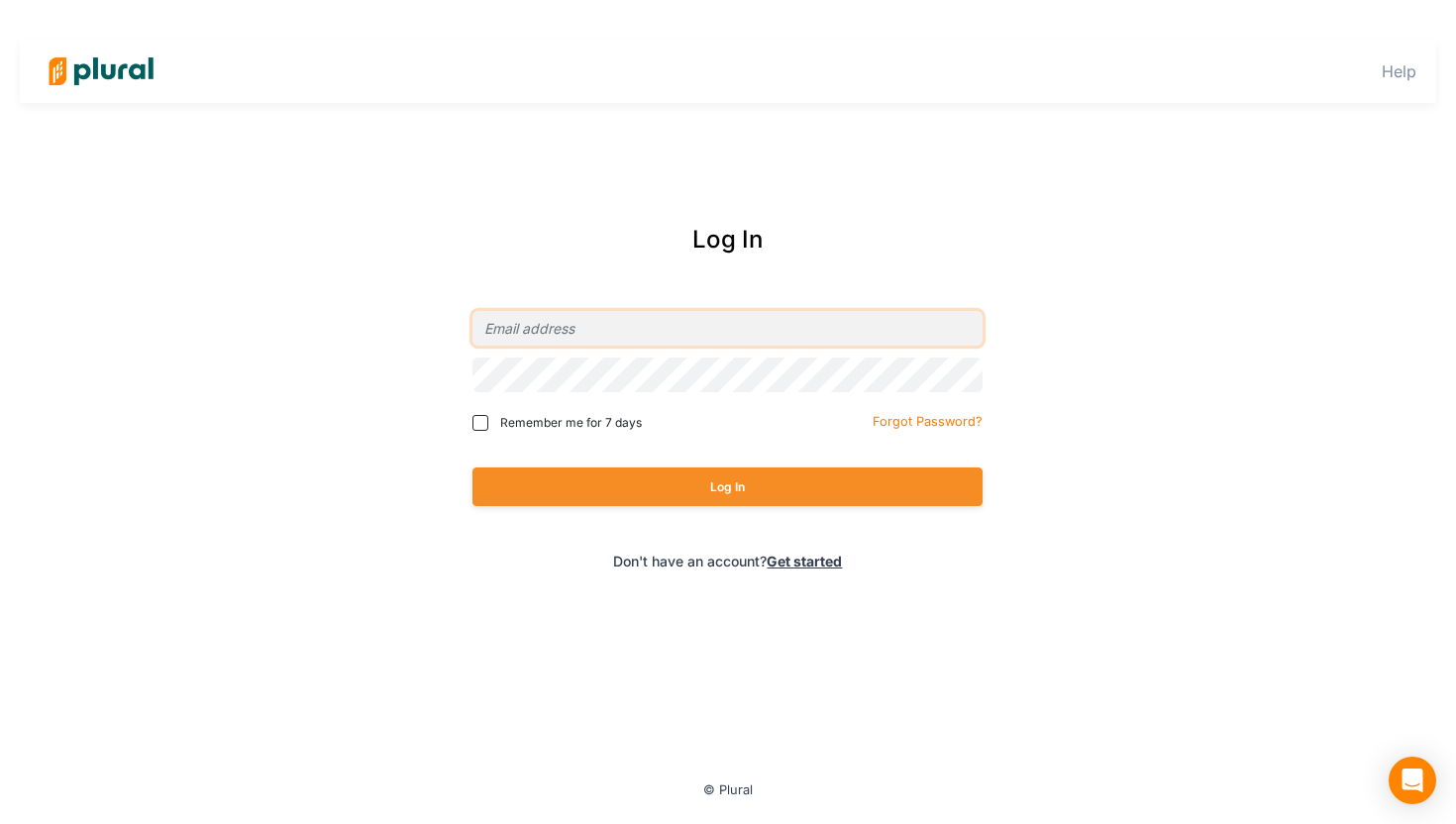type on "[EMAIL]" 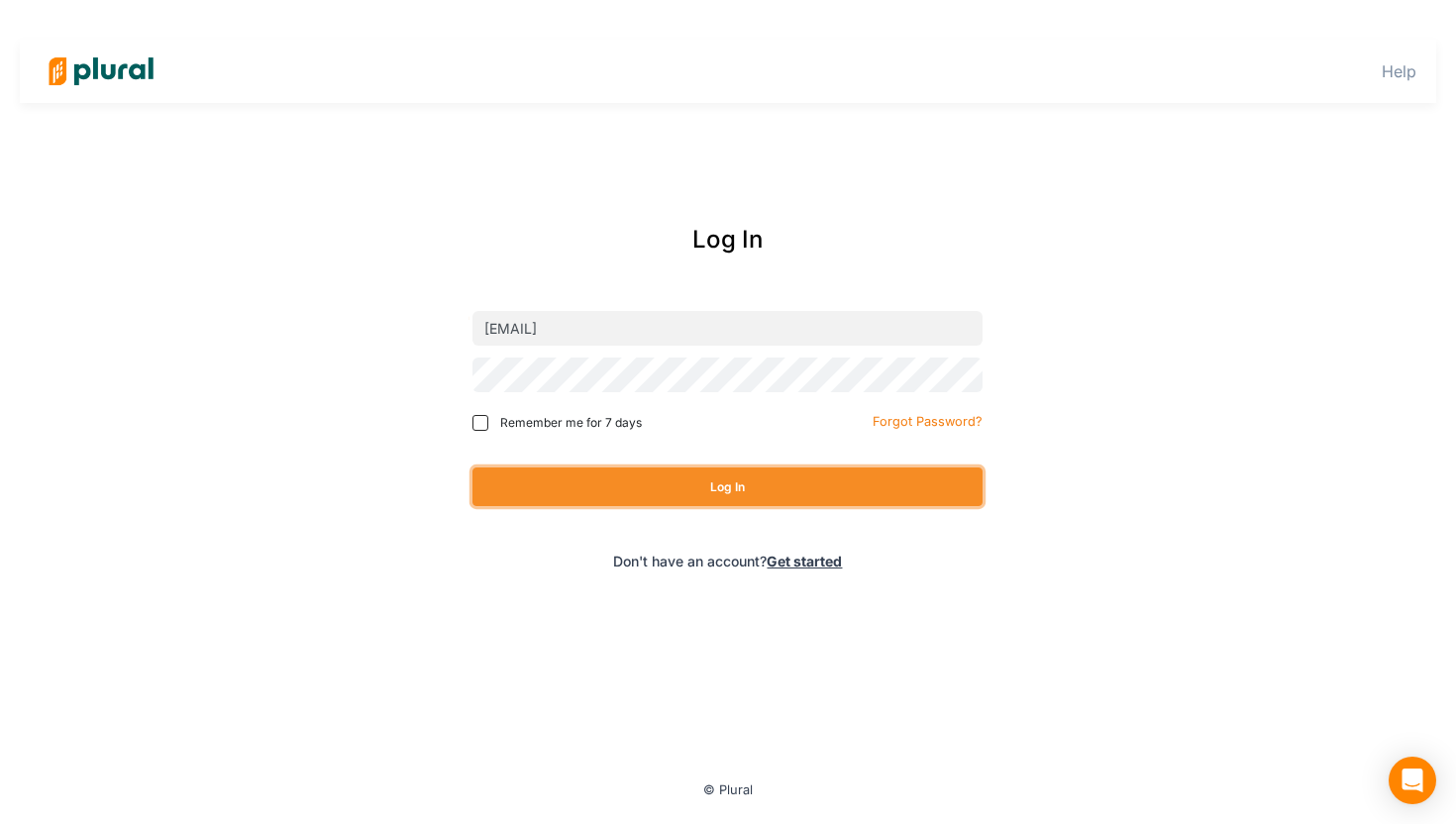 click on "Log In" at bounding box center [727, 486] 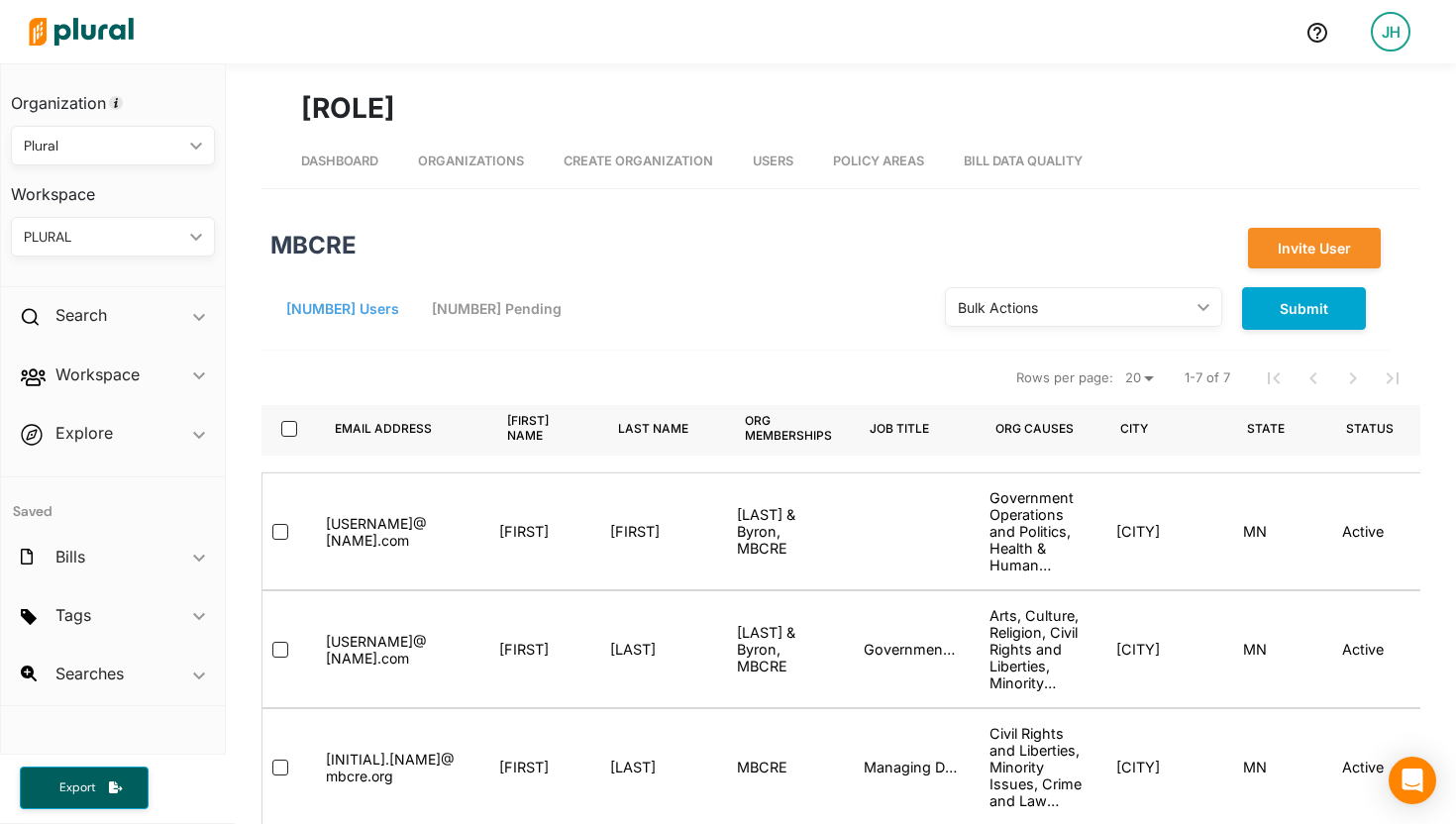 click on "Plural ic_keyboard_arrow_down" at bounding box center [113, 146] 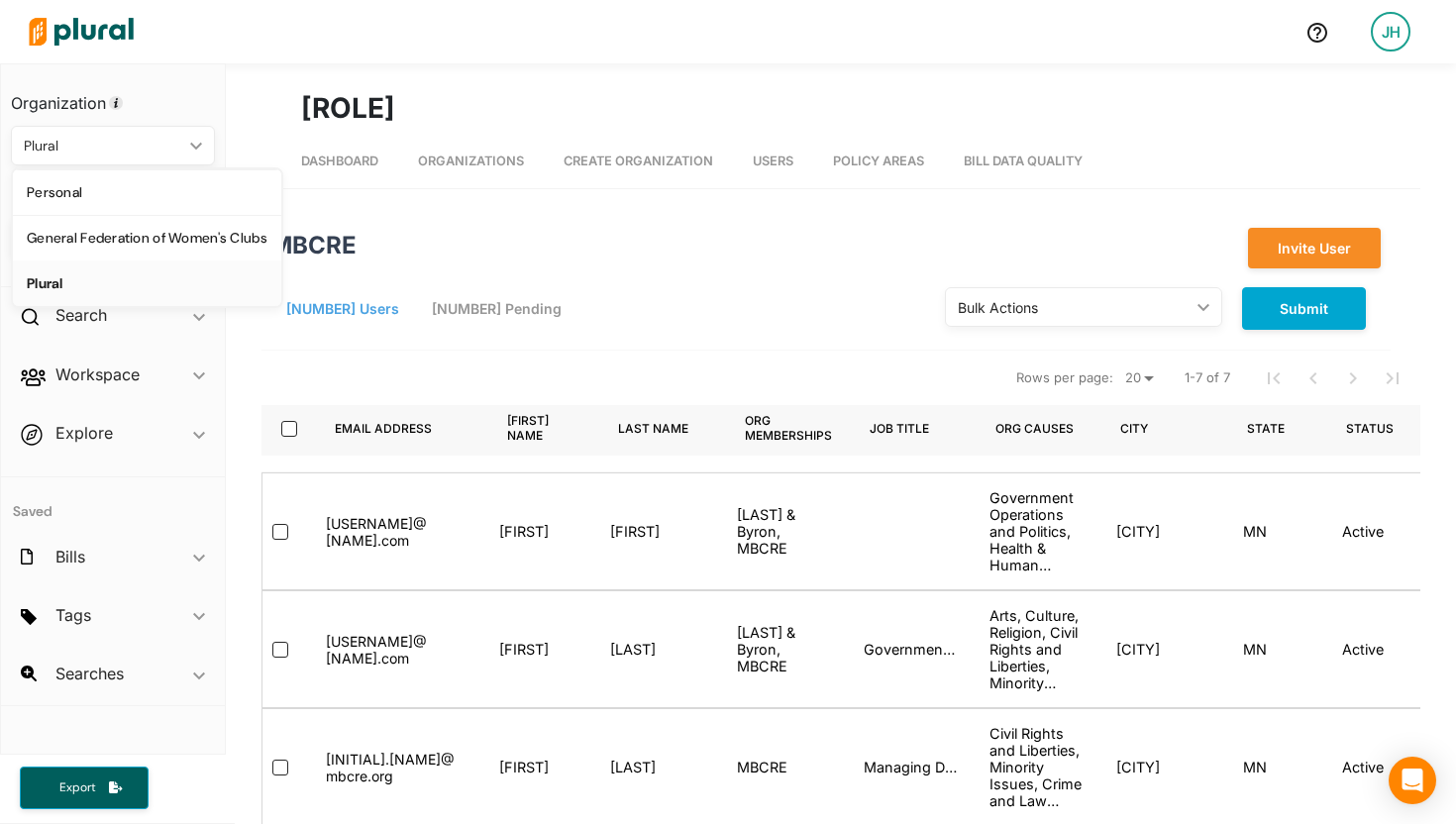 click on "Plural ic_keyboard_arrow_down" at bounding box center (113, 146) 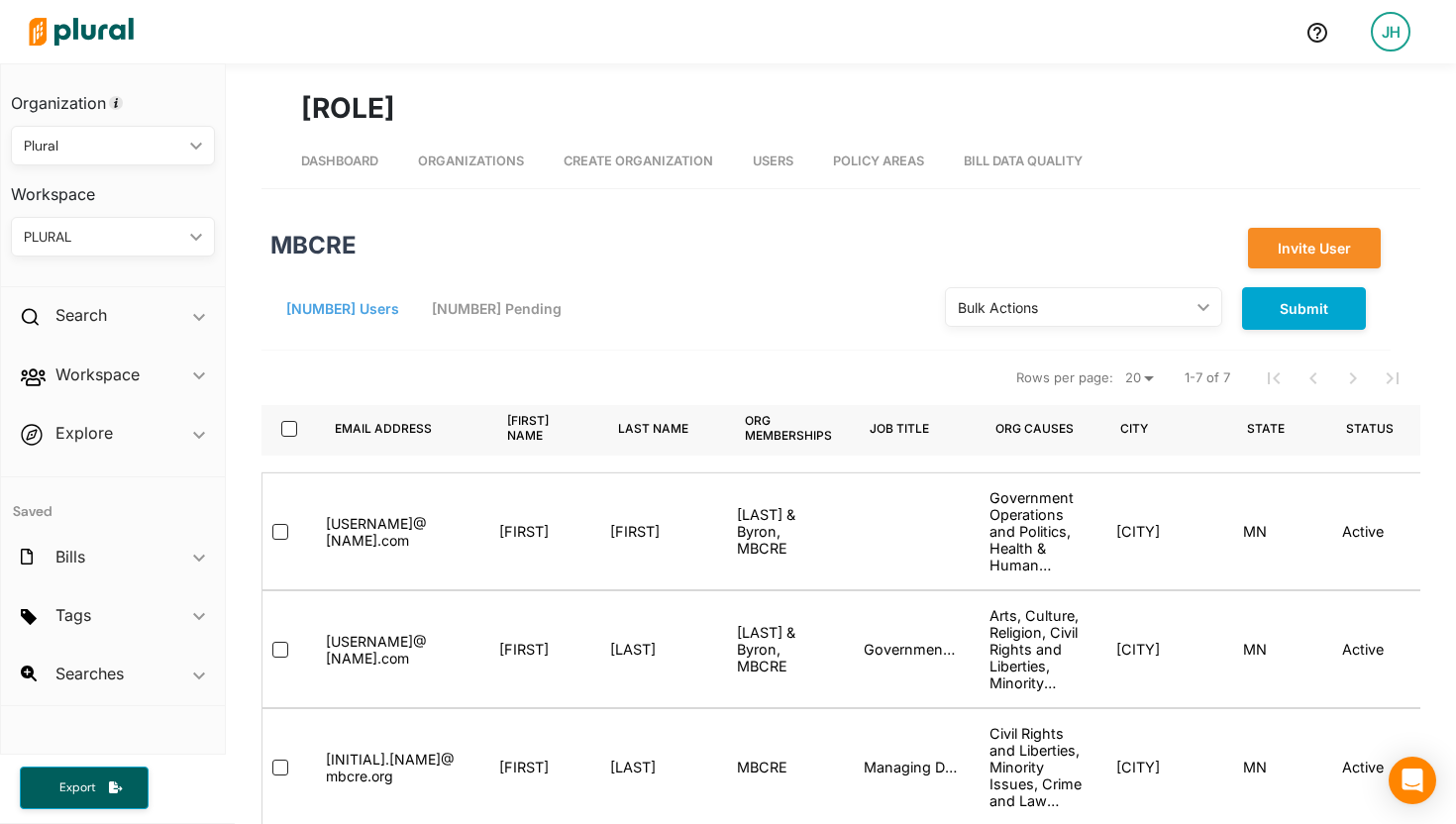 click on "JH" at bounding box center (1391, 32) 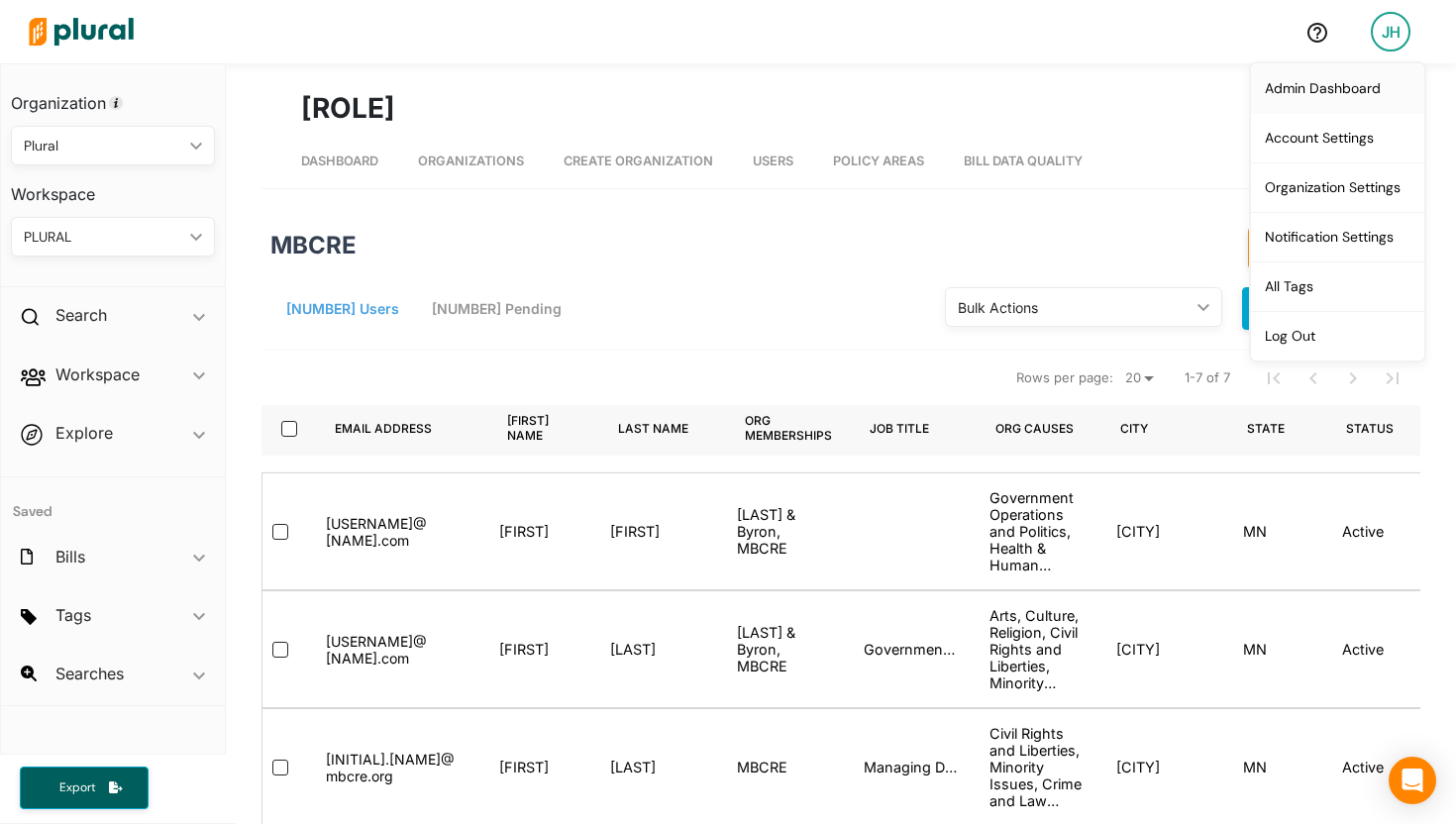 click on "Admin Dashboard" at bounding box center (1337, 88) 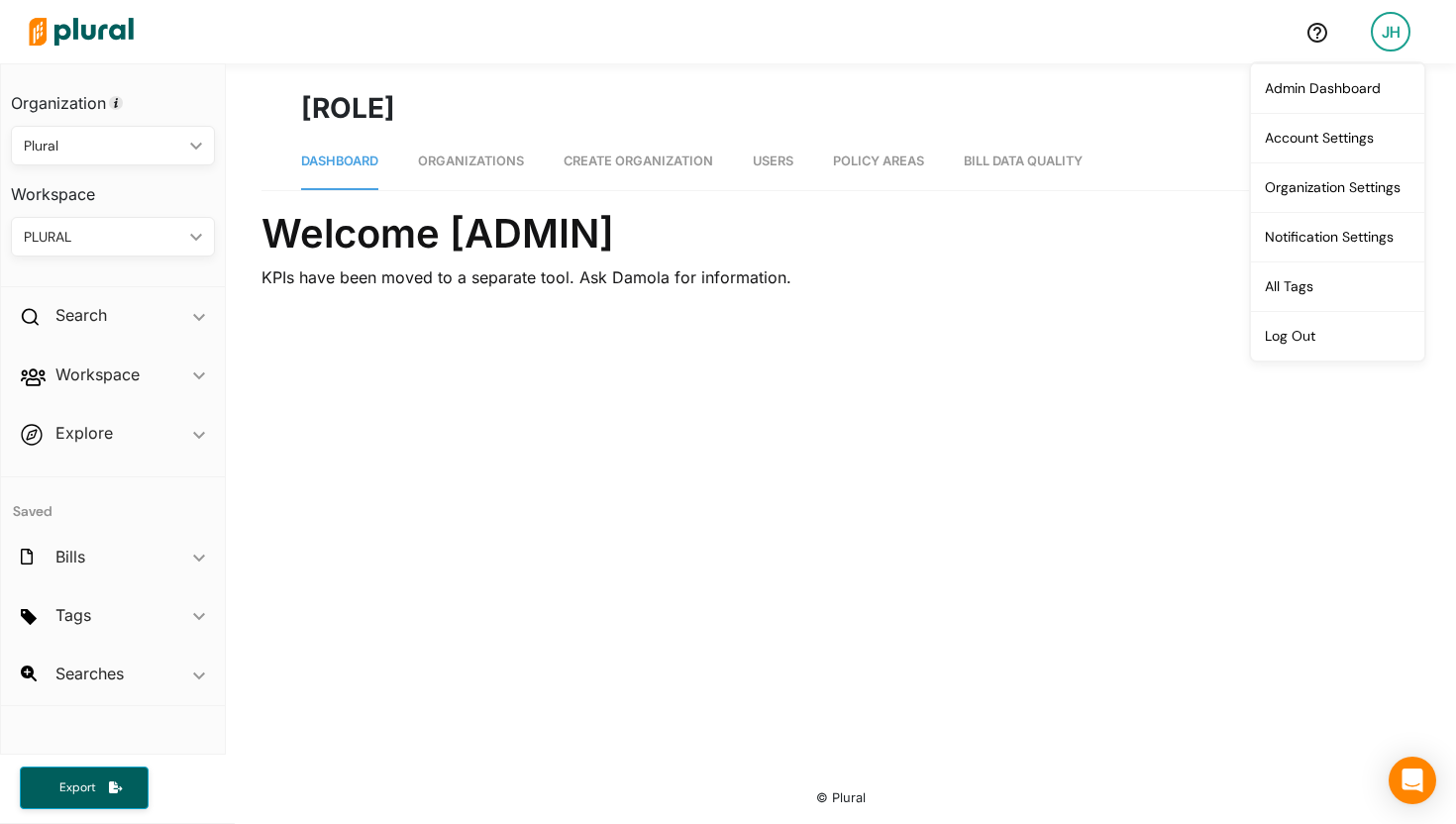 click on "Organizations" at bounding box center [470, 160] 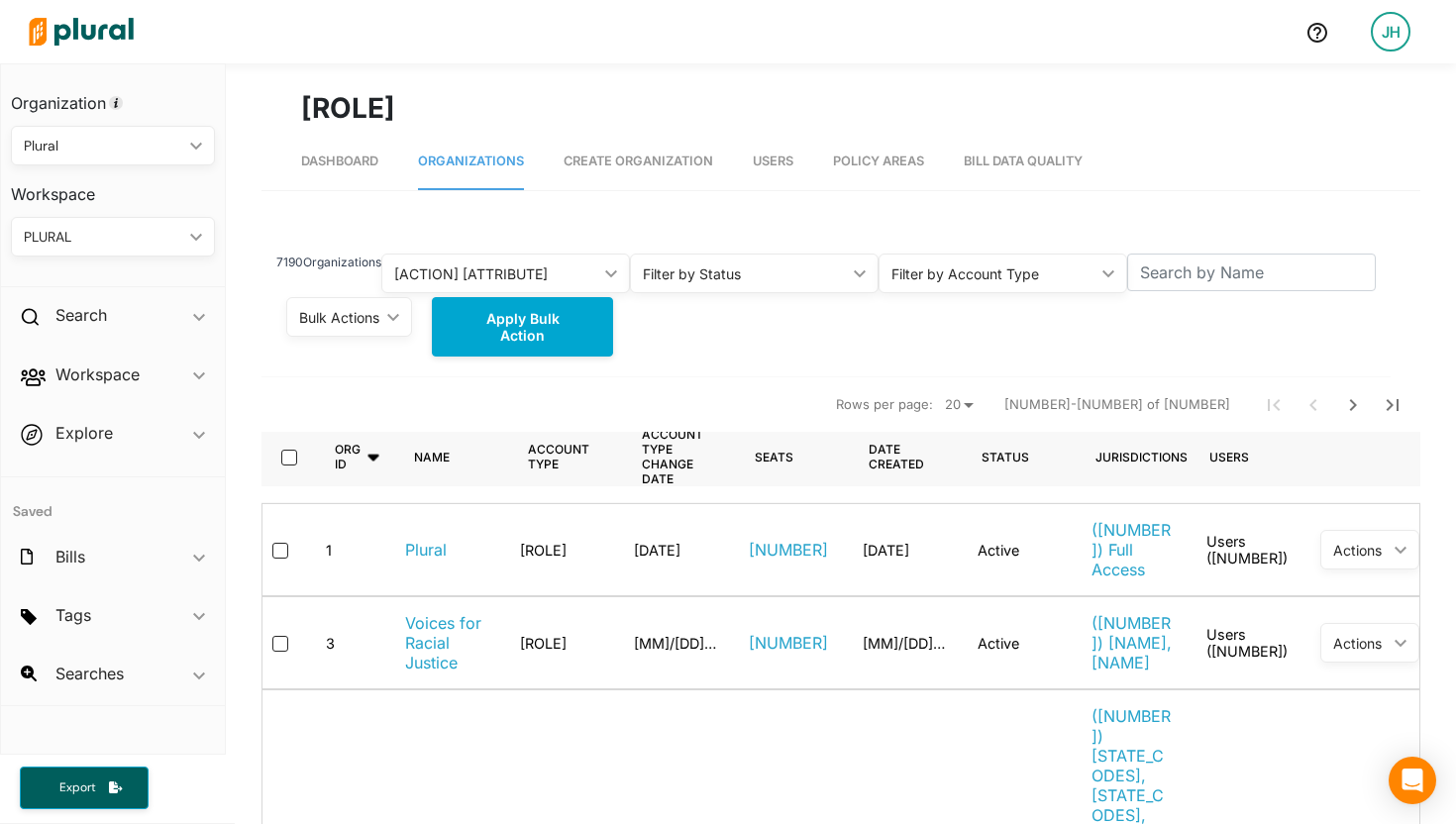 click on "Create Organization" at bounding box center (638, 160) 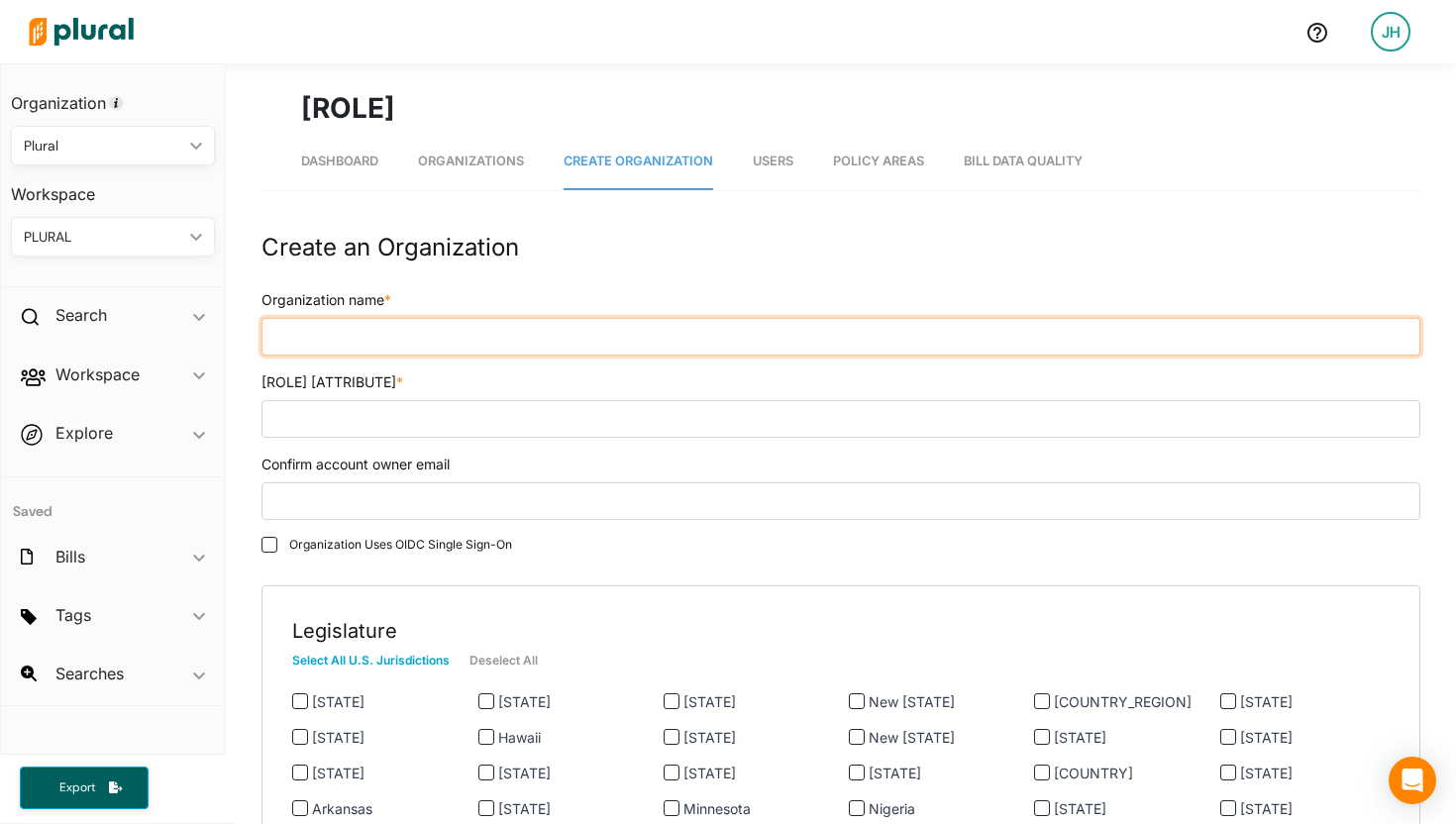 click on "Organization name *" at bounding box center [841, 337] 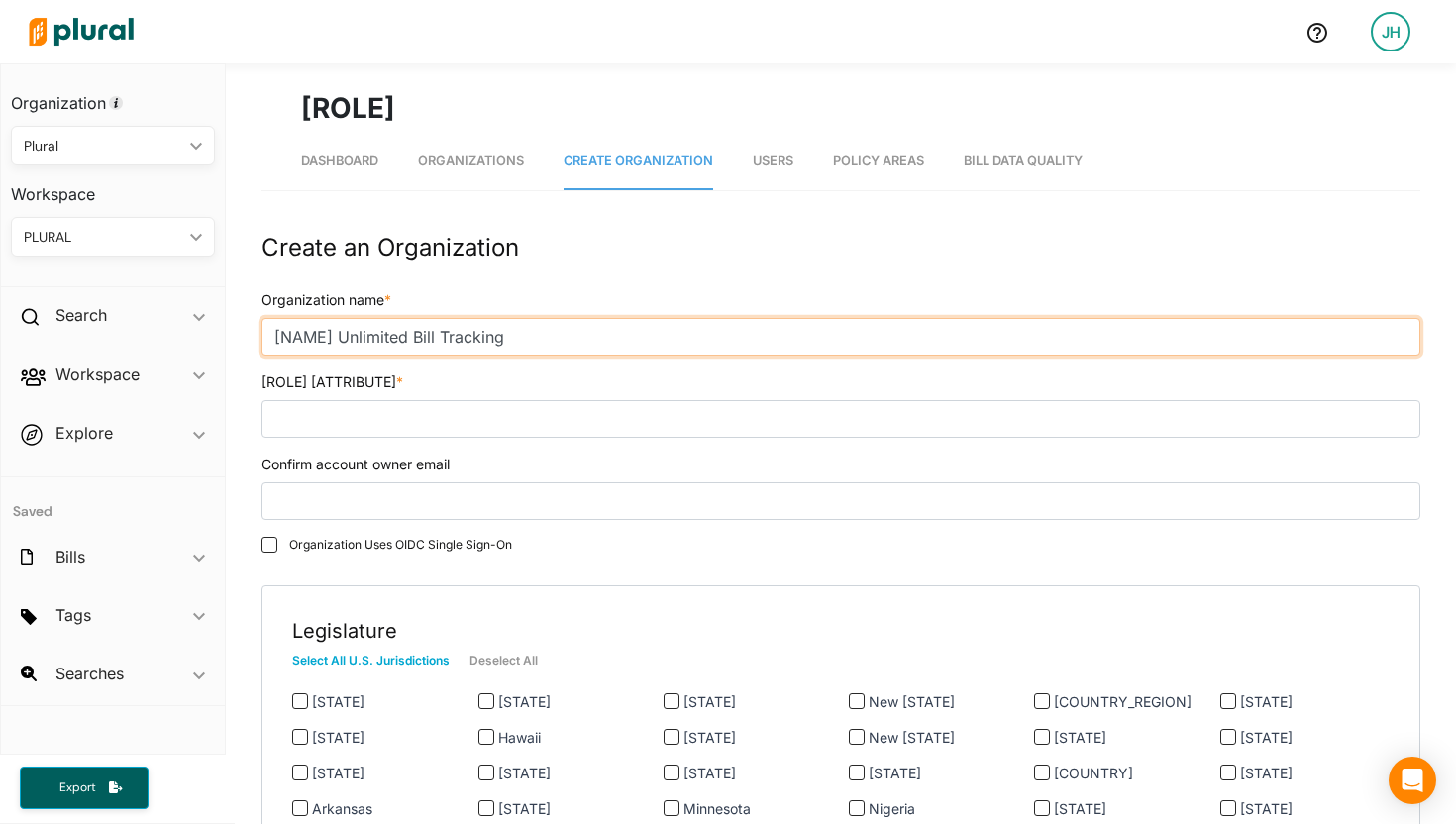 type on "[NAME] Unlimited Bill Tracking" 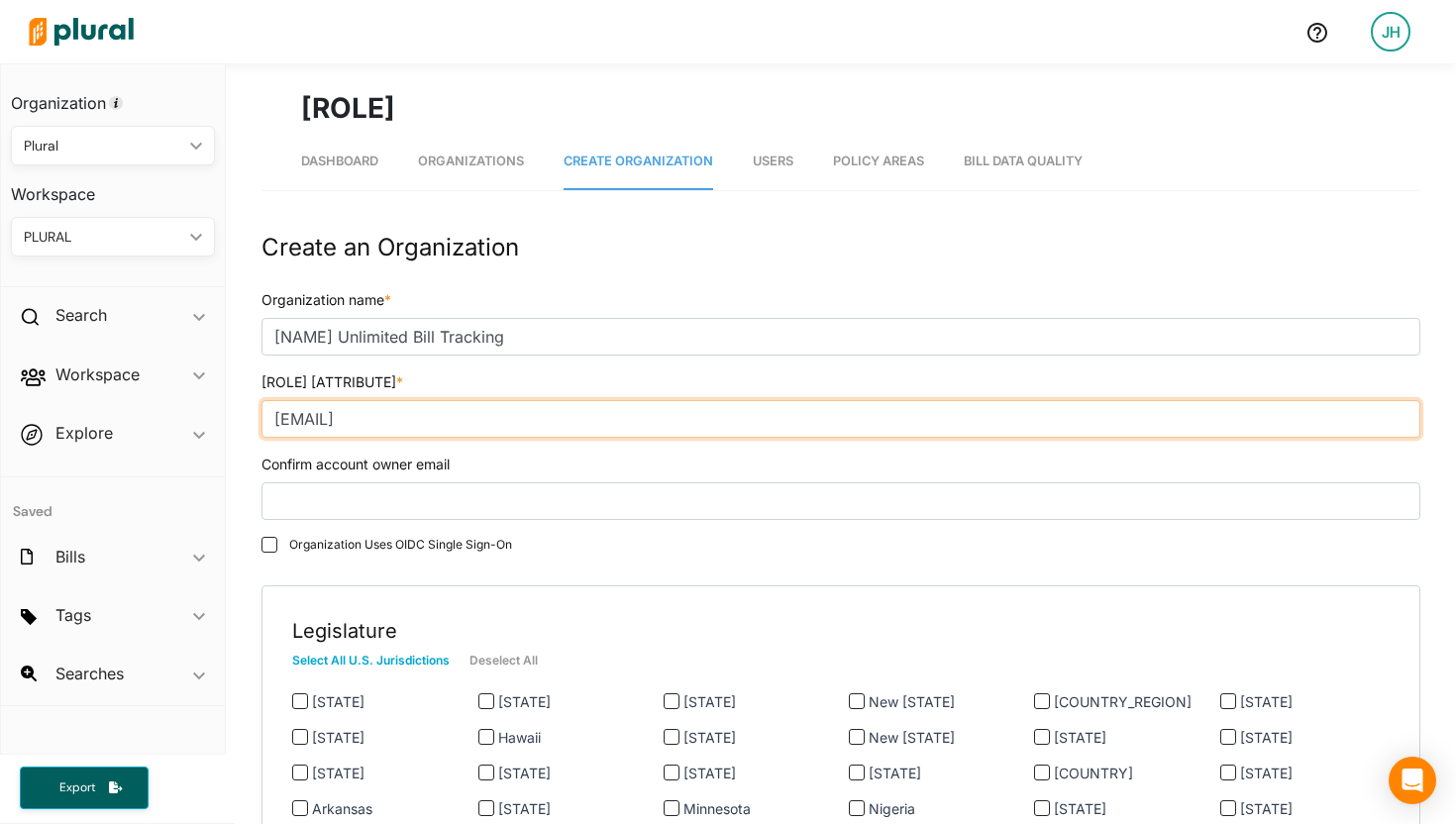type on "[EMAIL]" 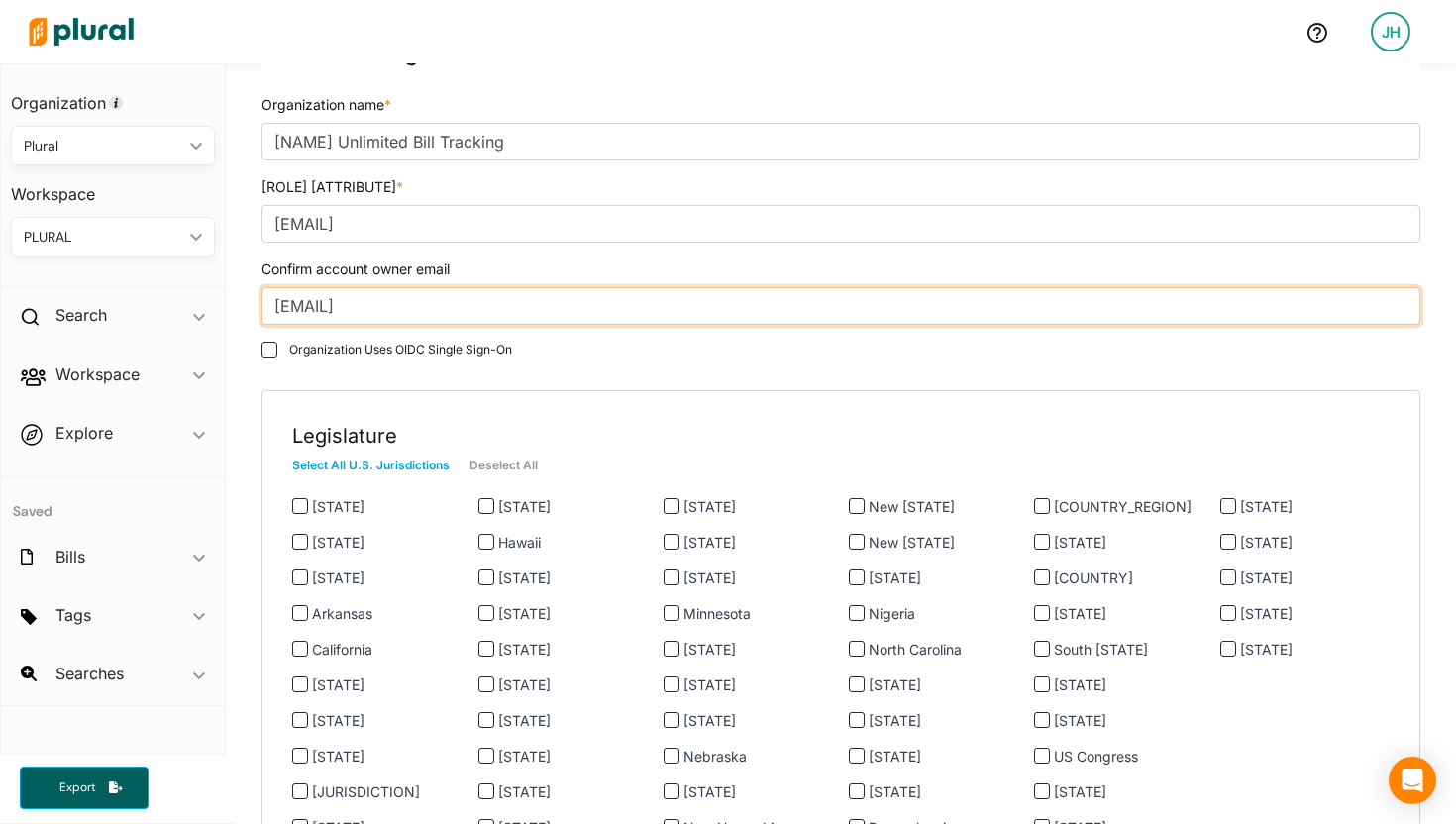 scroll, scrollTop: 257, scrollLeft: 0, axis: vertical 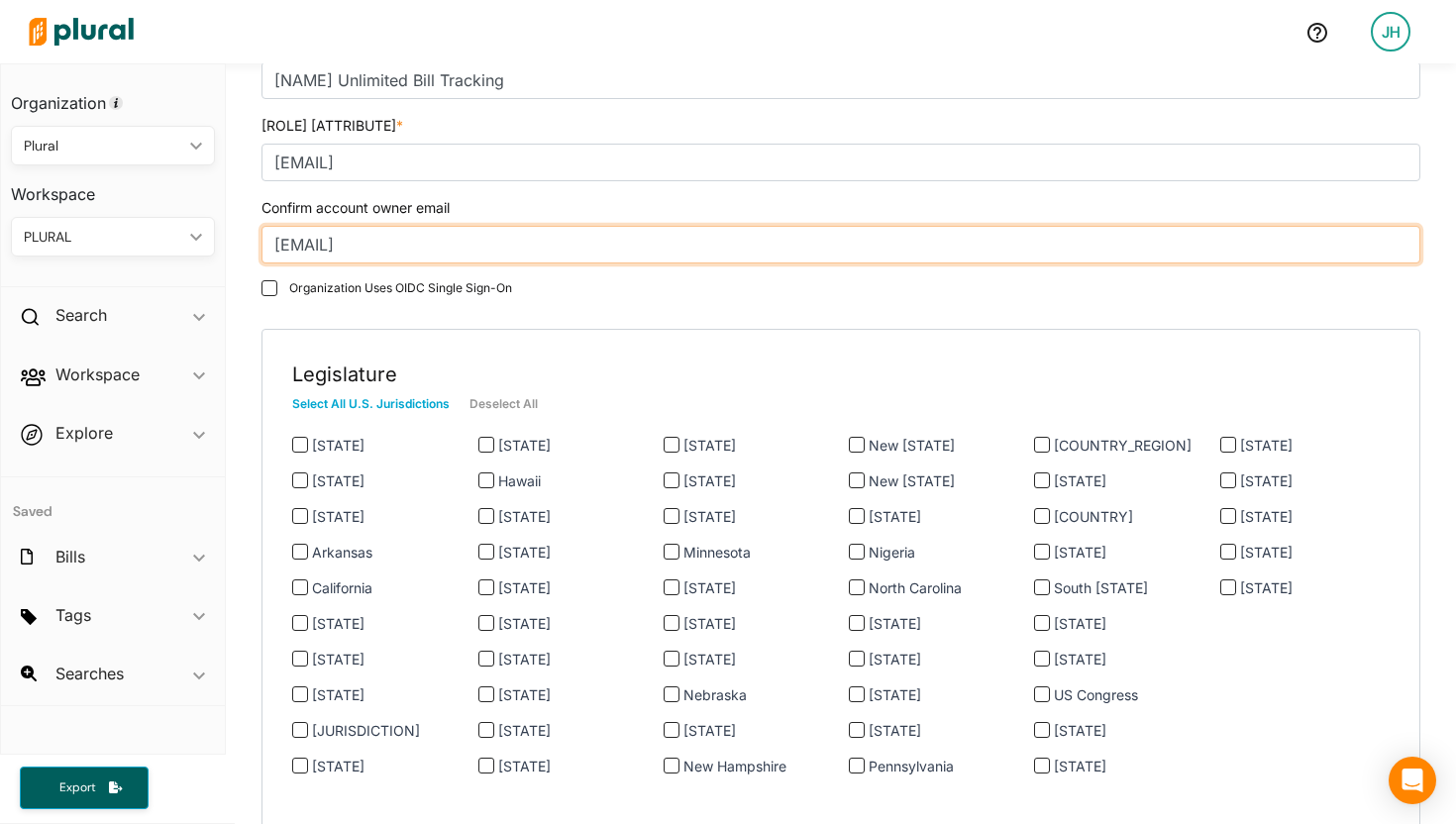 type on "[EMAIL]" 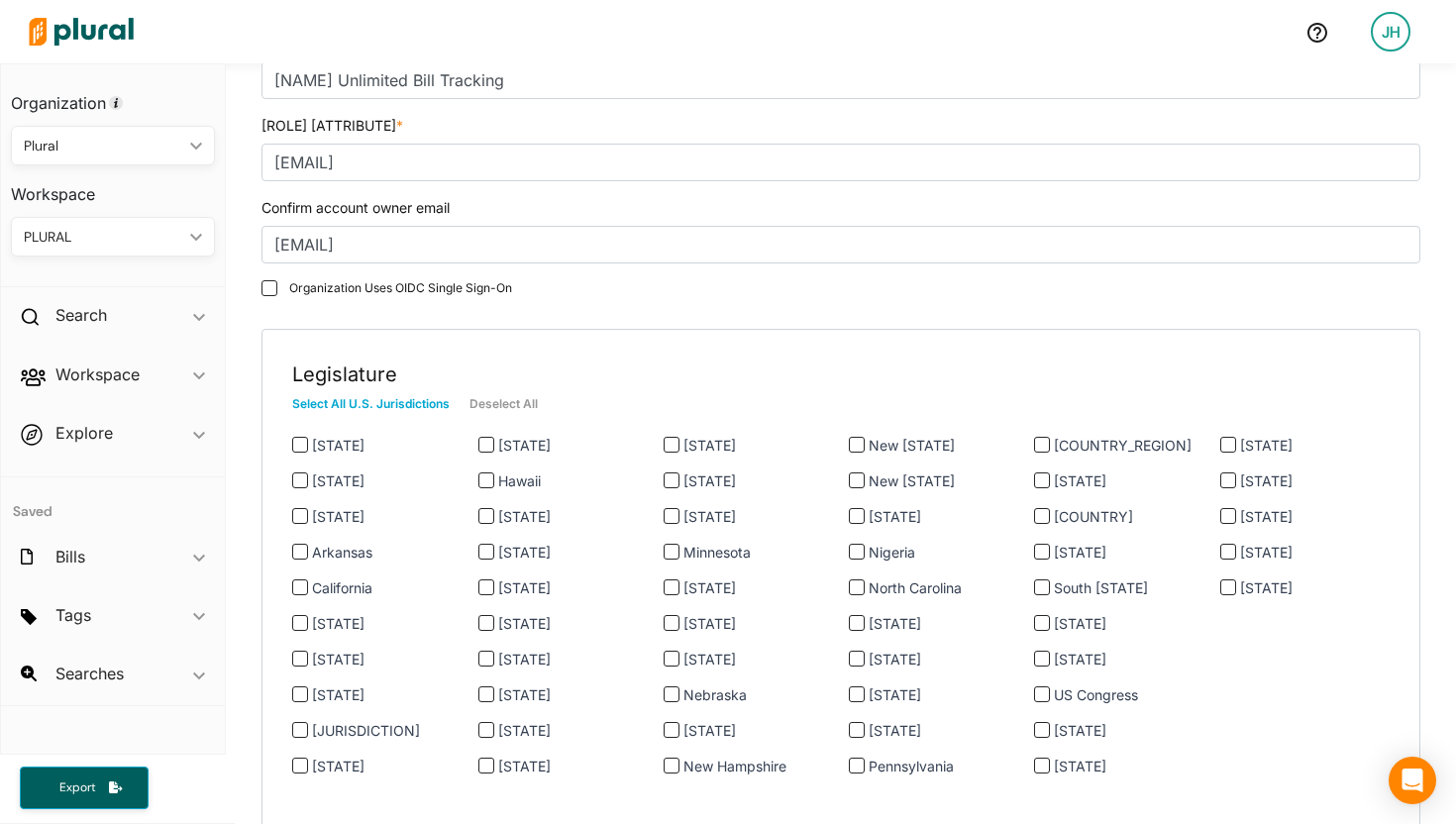click on "Select All U.S. Jurisdictions" at bounding box center (380, 404) 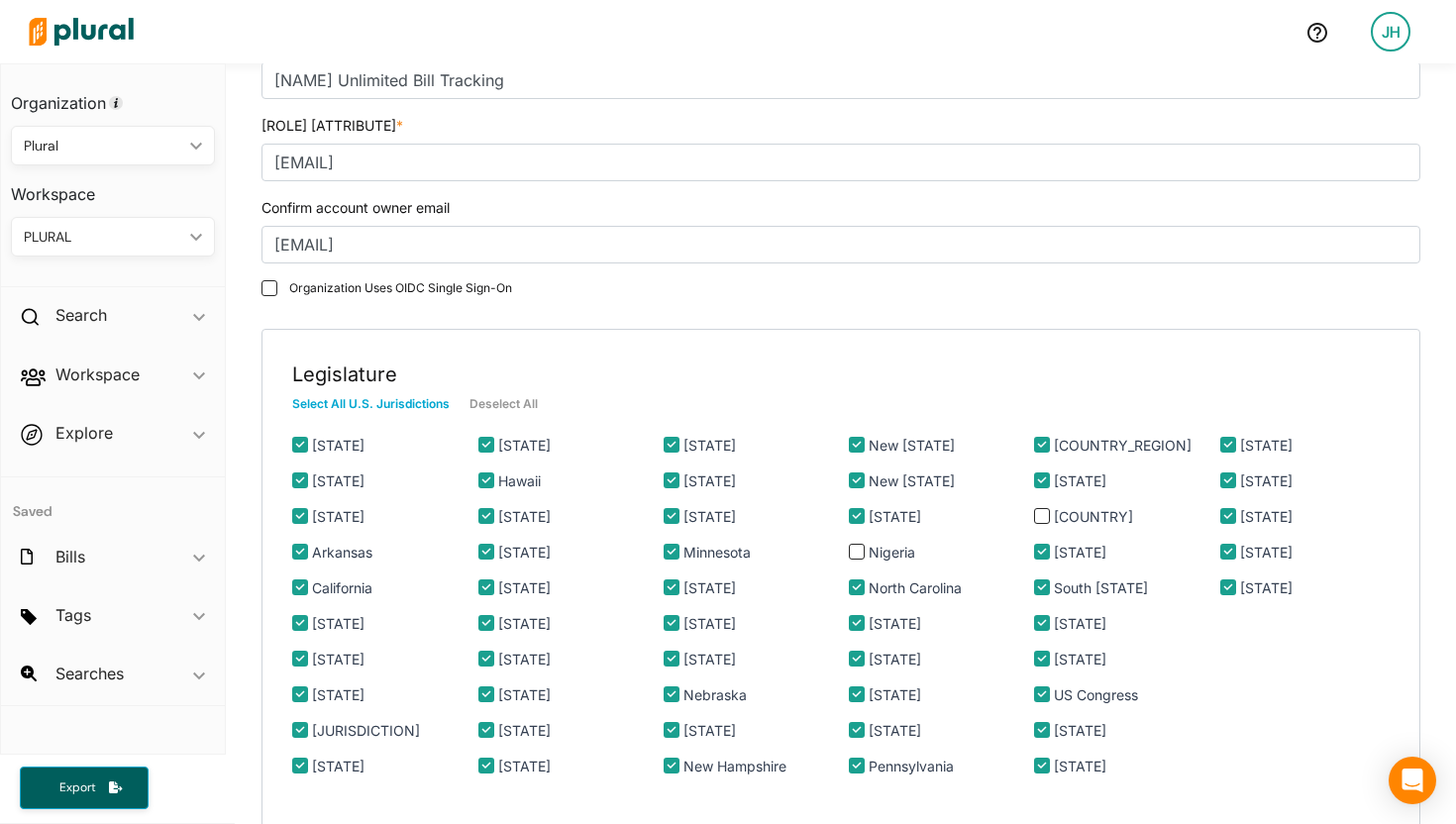 checkbox on "true" 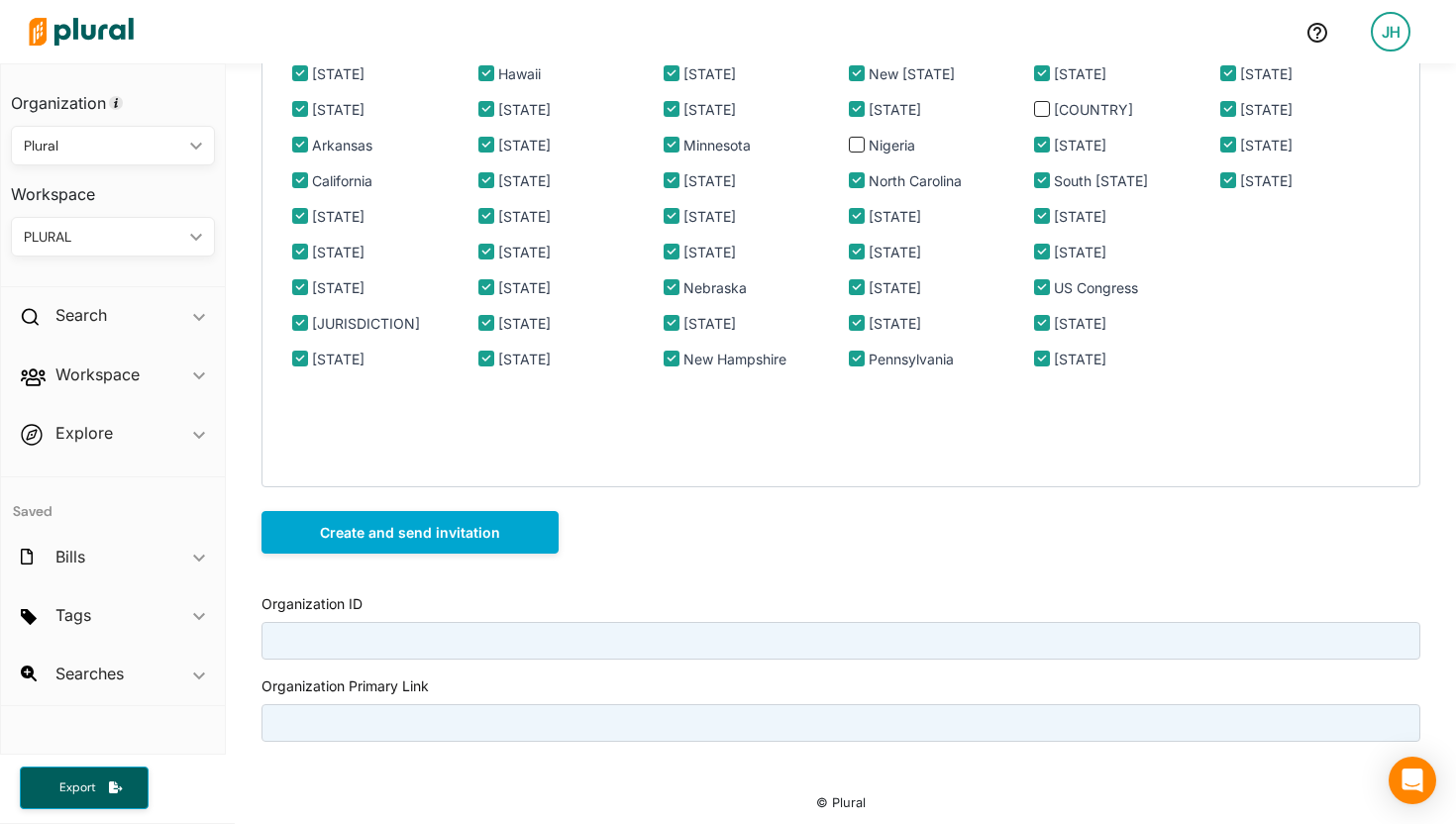 scroll, scrollTop: 666, scrollLeft: 0, axis: vertical 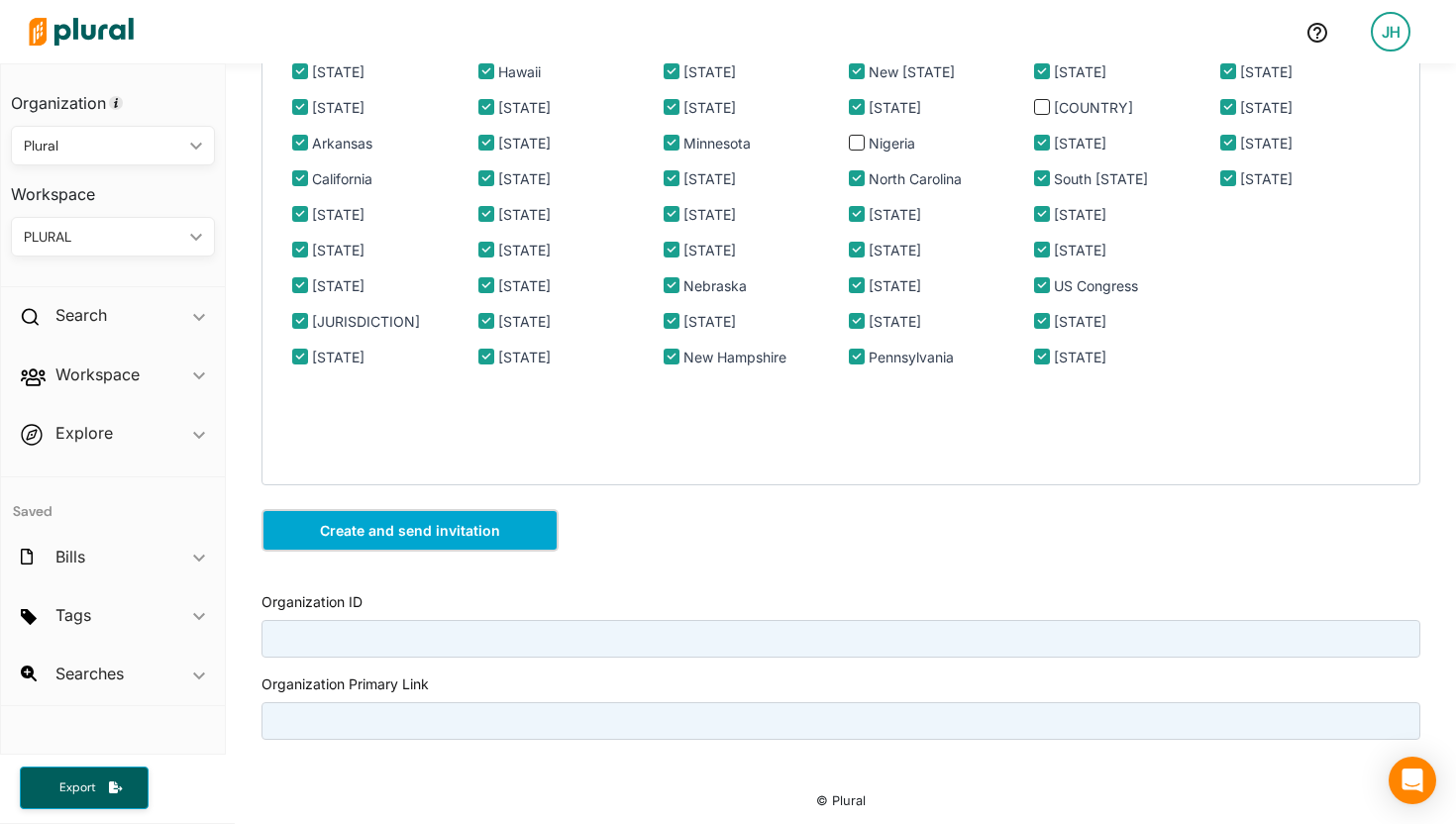 click on "Create and send invitation" at bounding box center (410, 530) 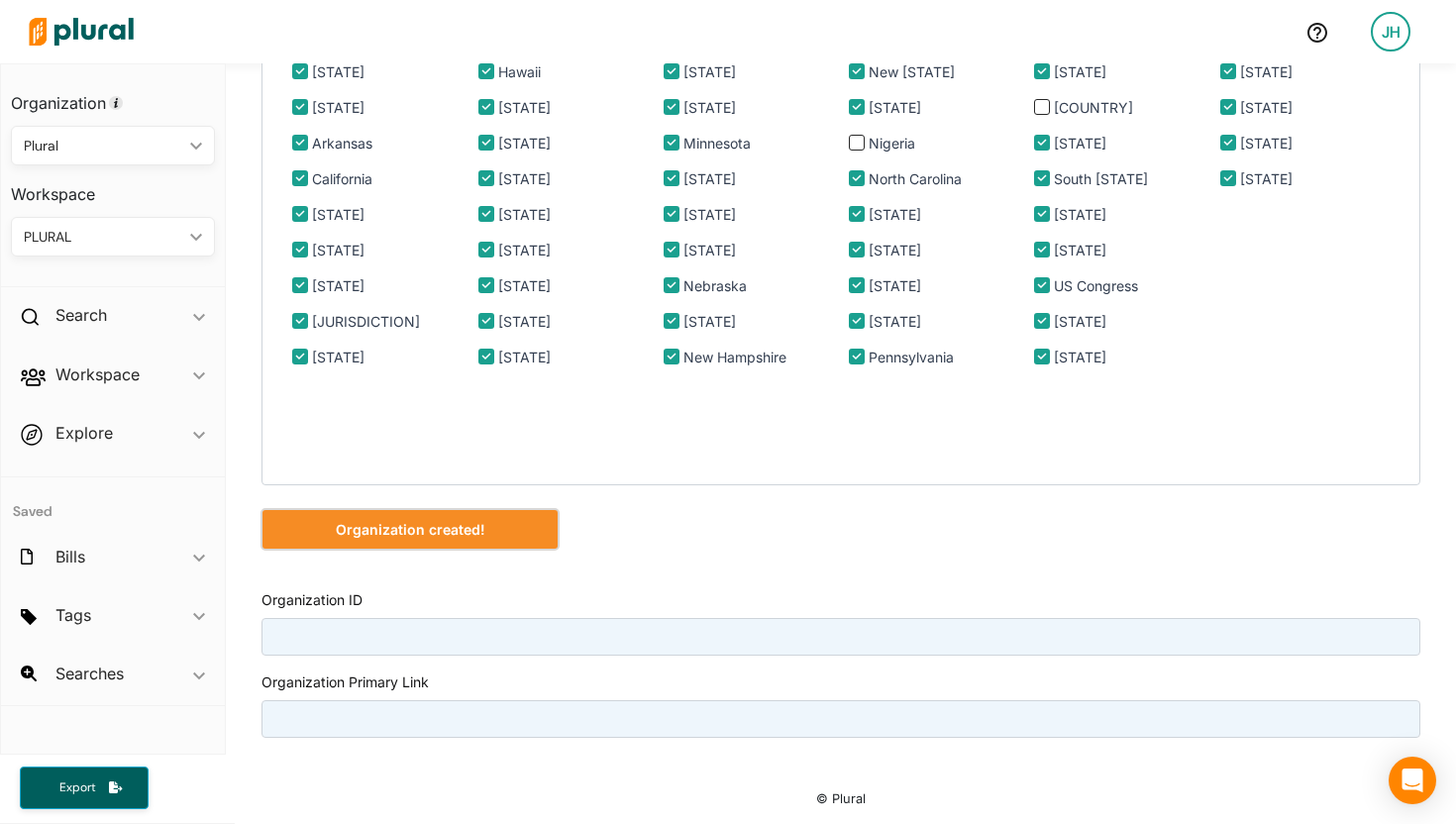 type on "8239" 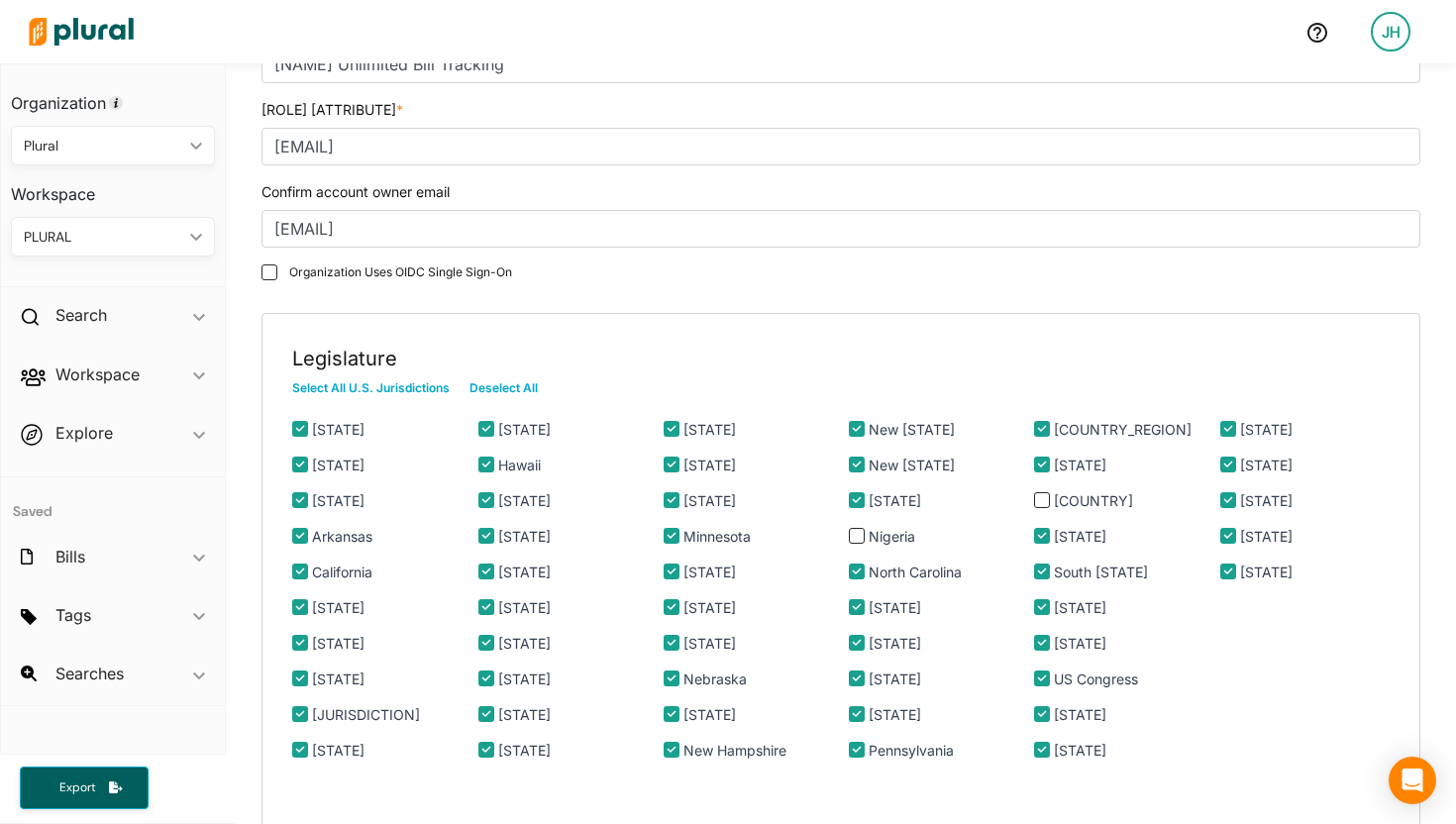 scroll, scrollTop: 0, scrollLeft: 0, axis: both 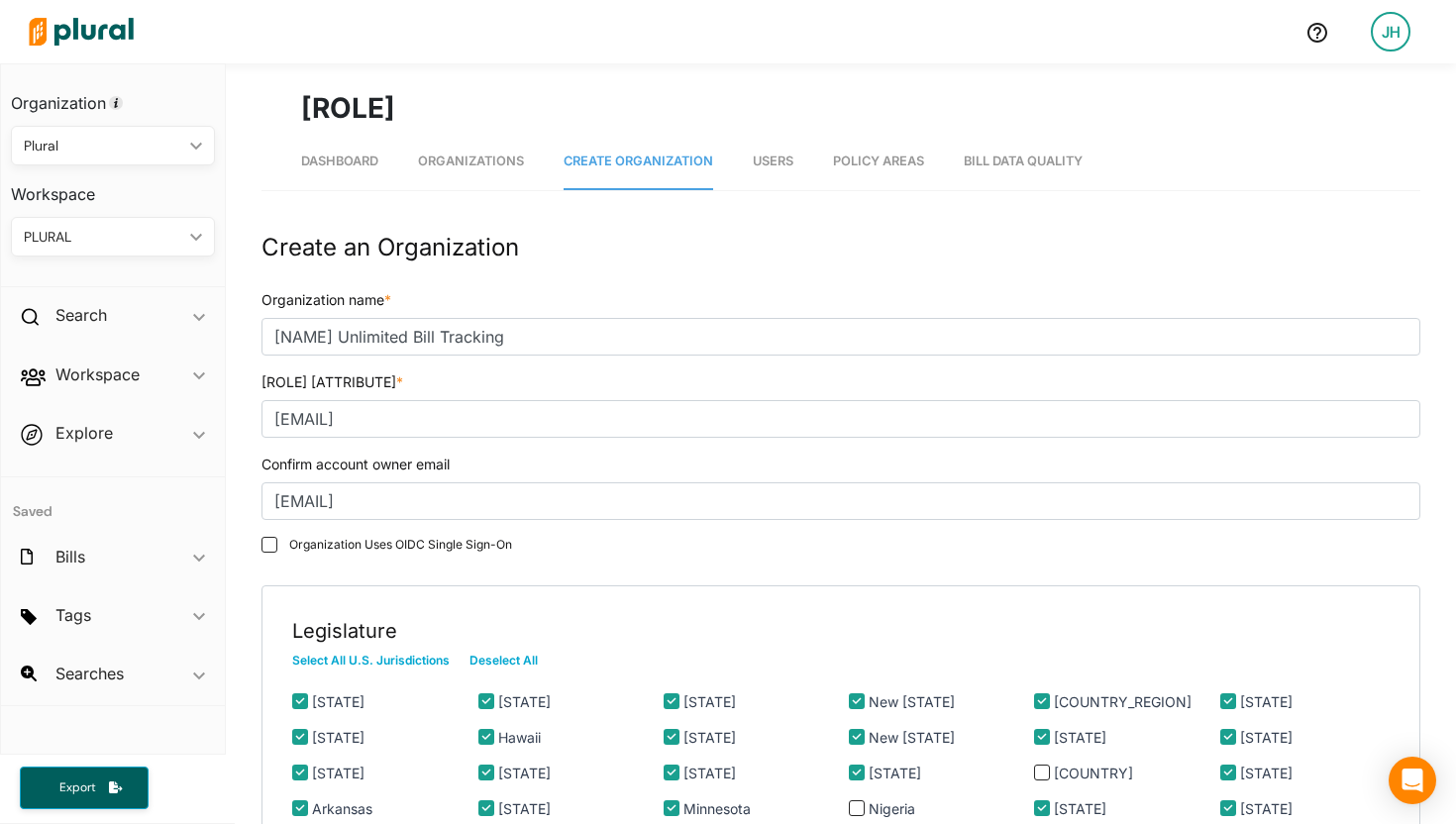 click on "Organizations" at bounding box center (470, 161) 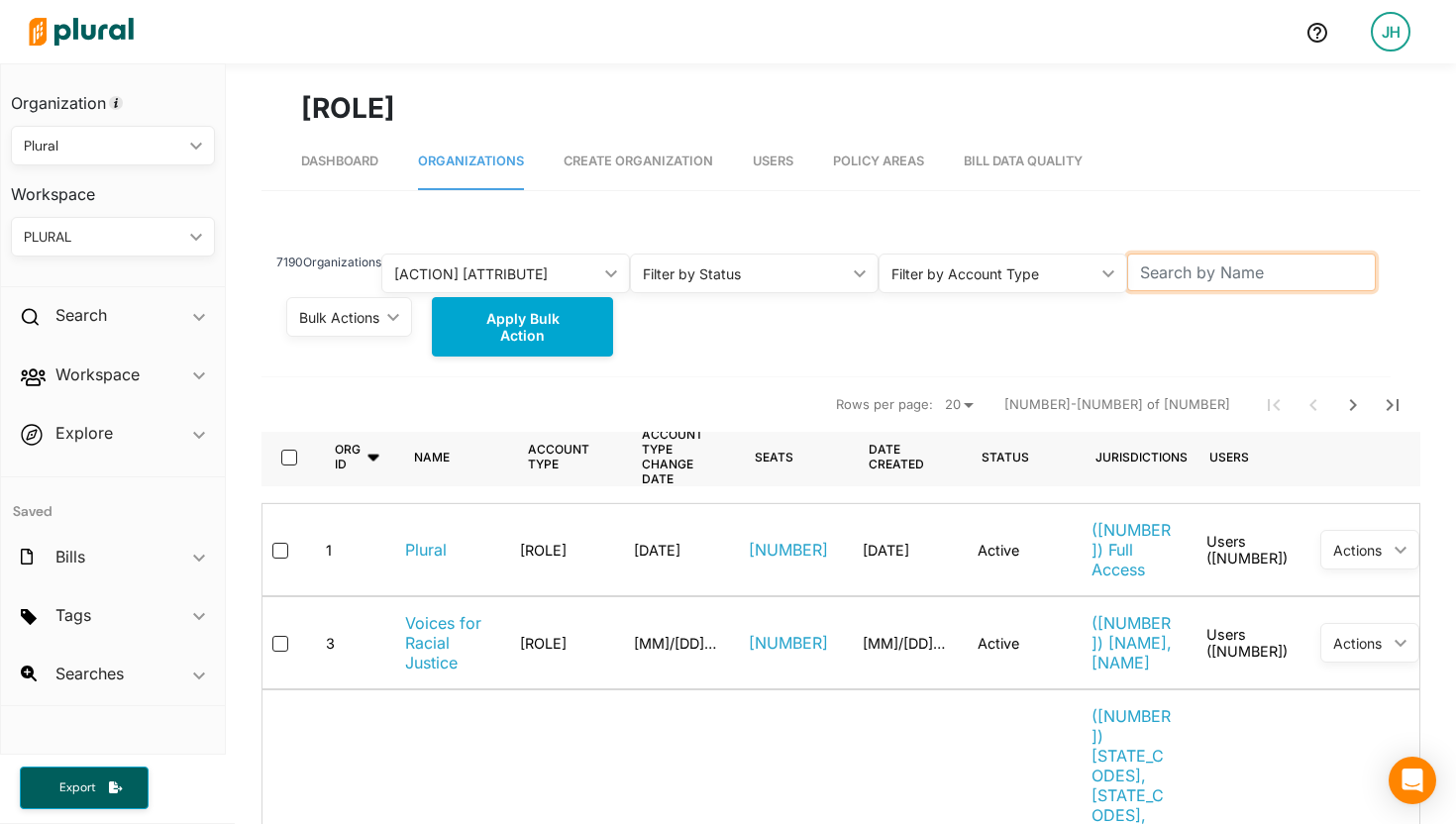 click at bounding box center (1251, 272) 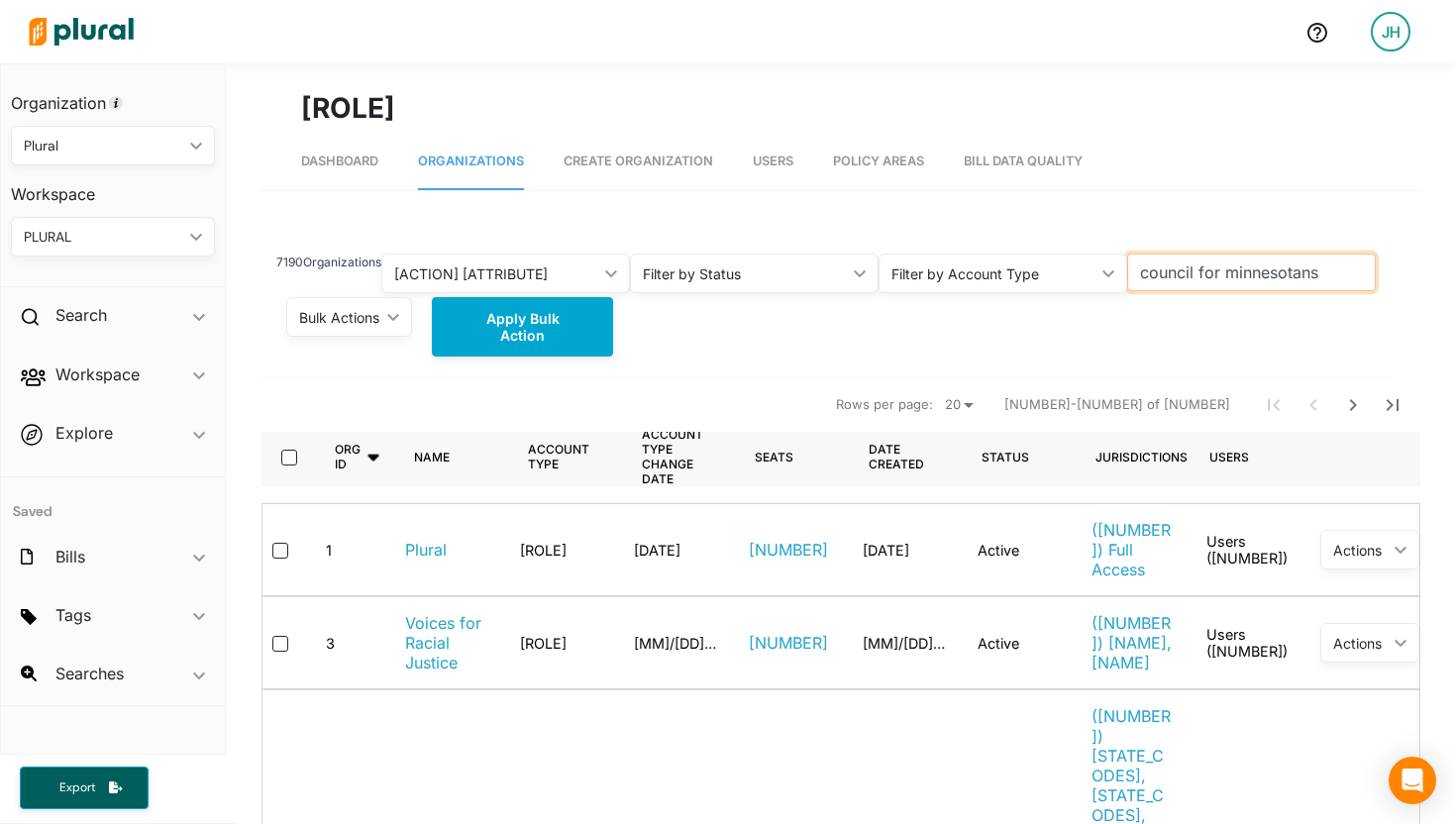 type on "council for minnesotans" 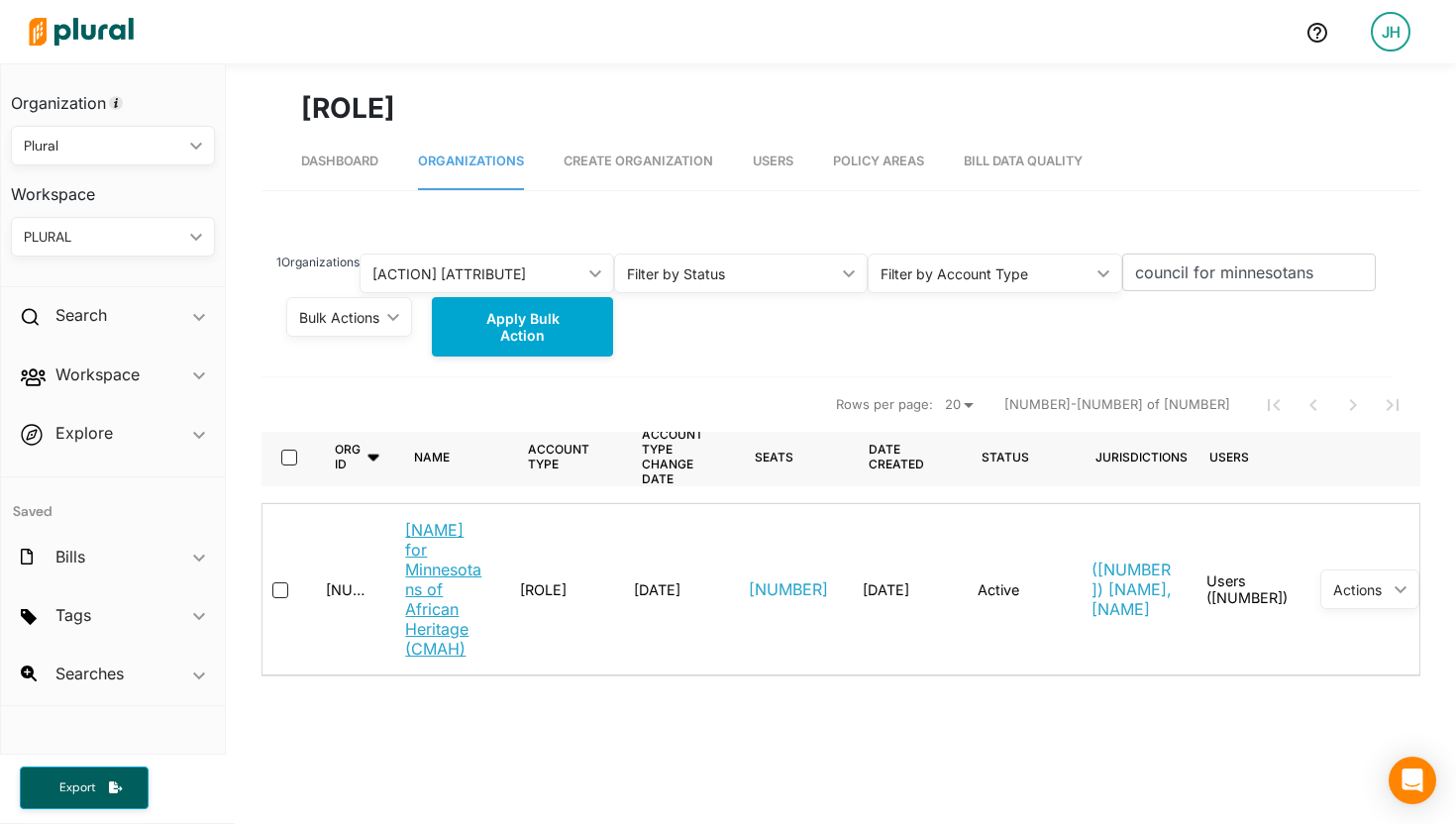 click on "[NAME] for Minnesotans of African Heritage (CMAH)" at bounding box center [447, 589] 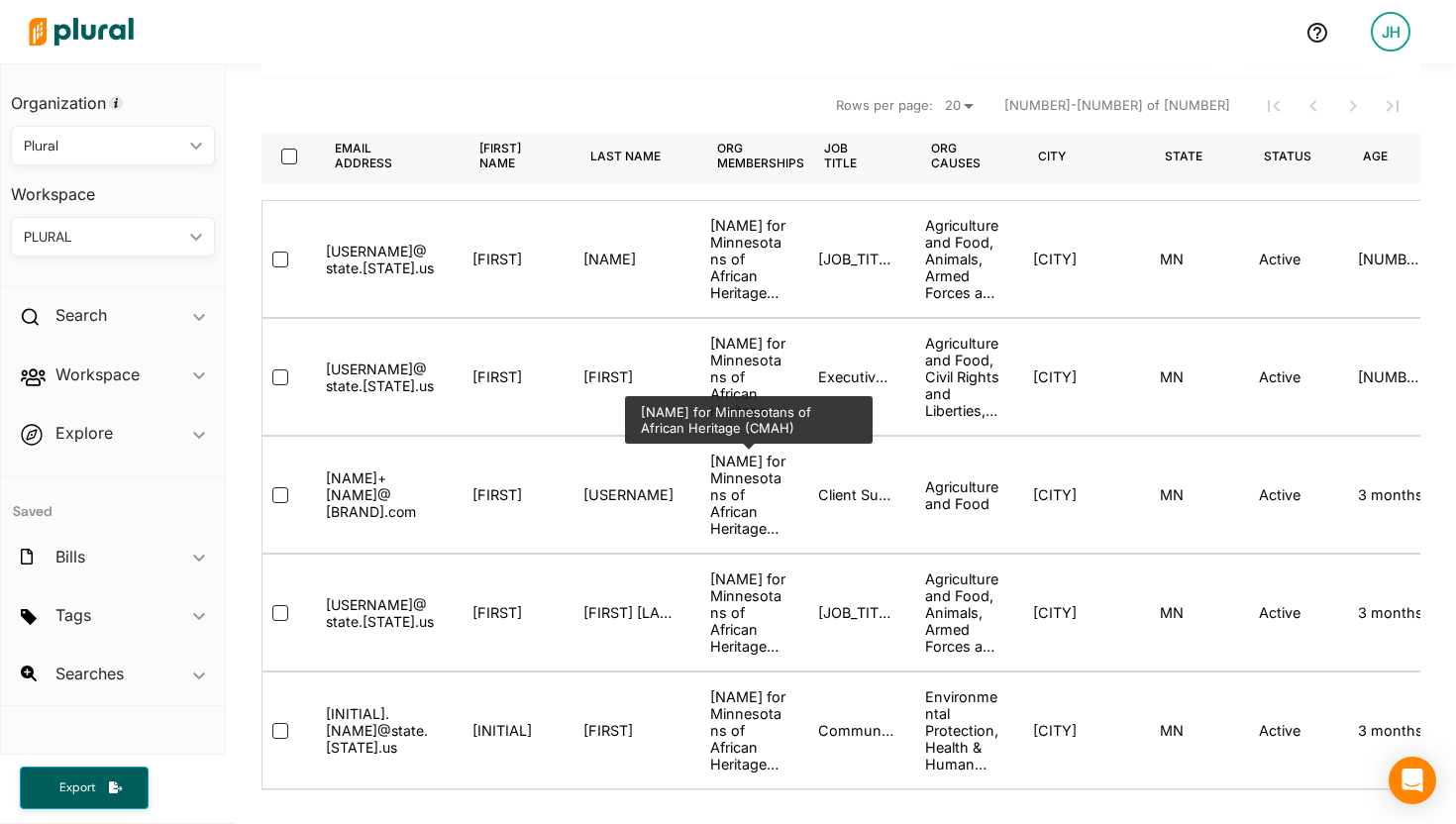 scroll, scrollTop: 278, scrollLeft: 0, axis: vertical 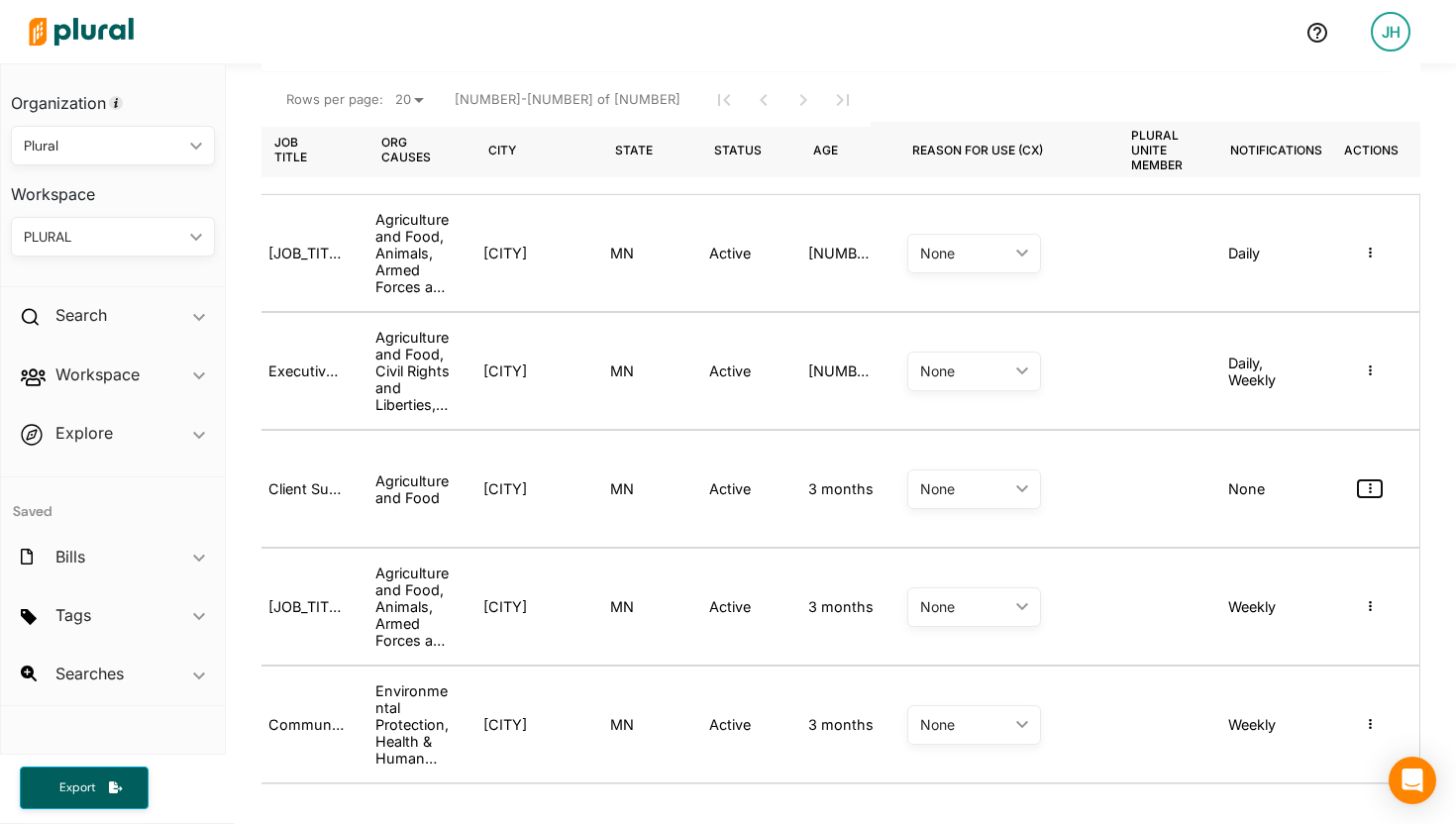 click at bounding box center [1370, 488] 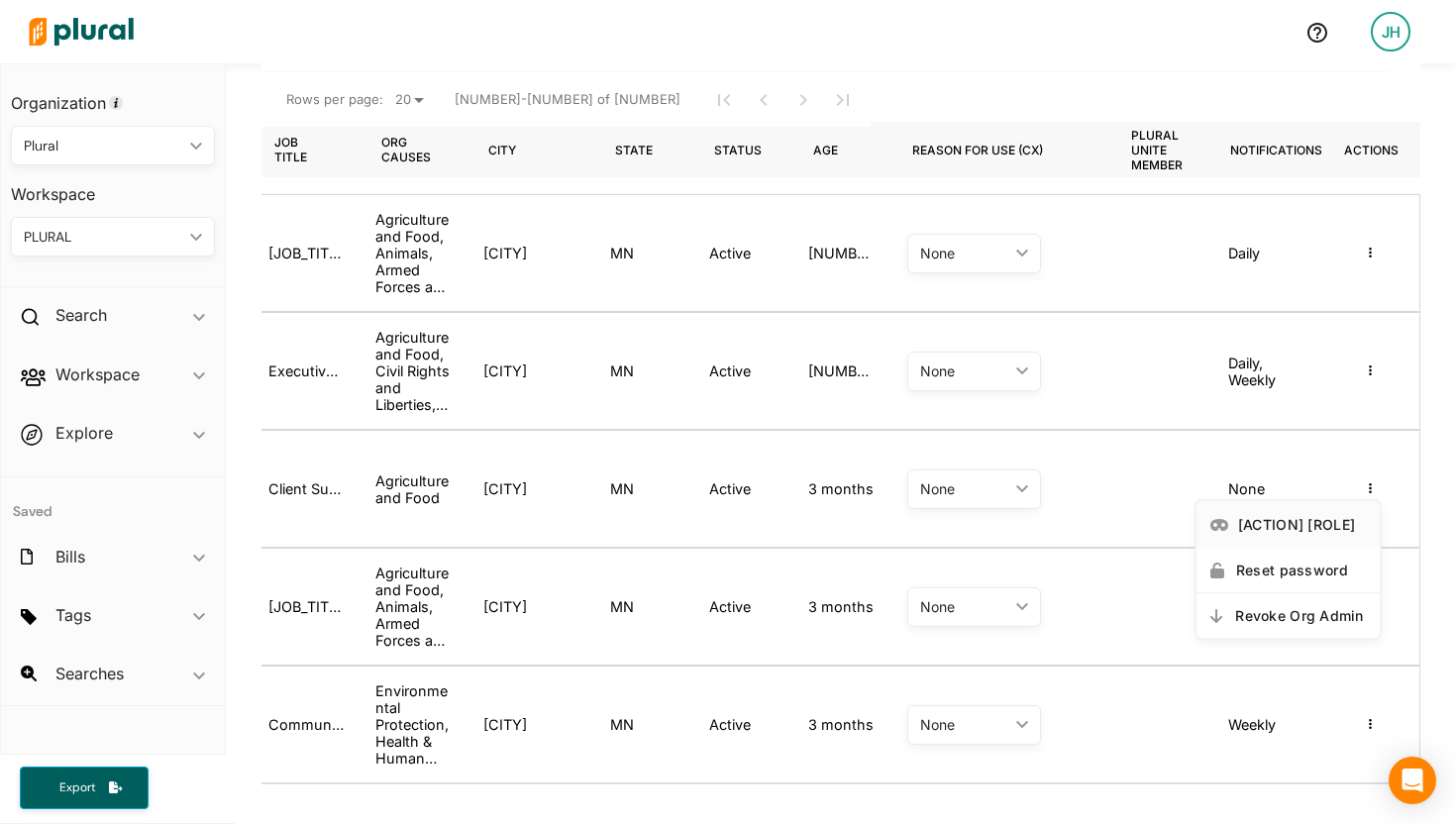 click on "[ACTION] [ROLE]" at bounding box center (1301, 524) 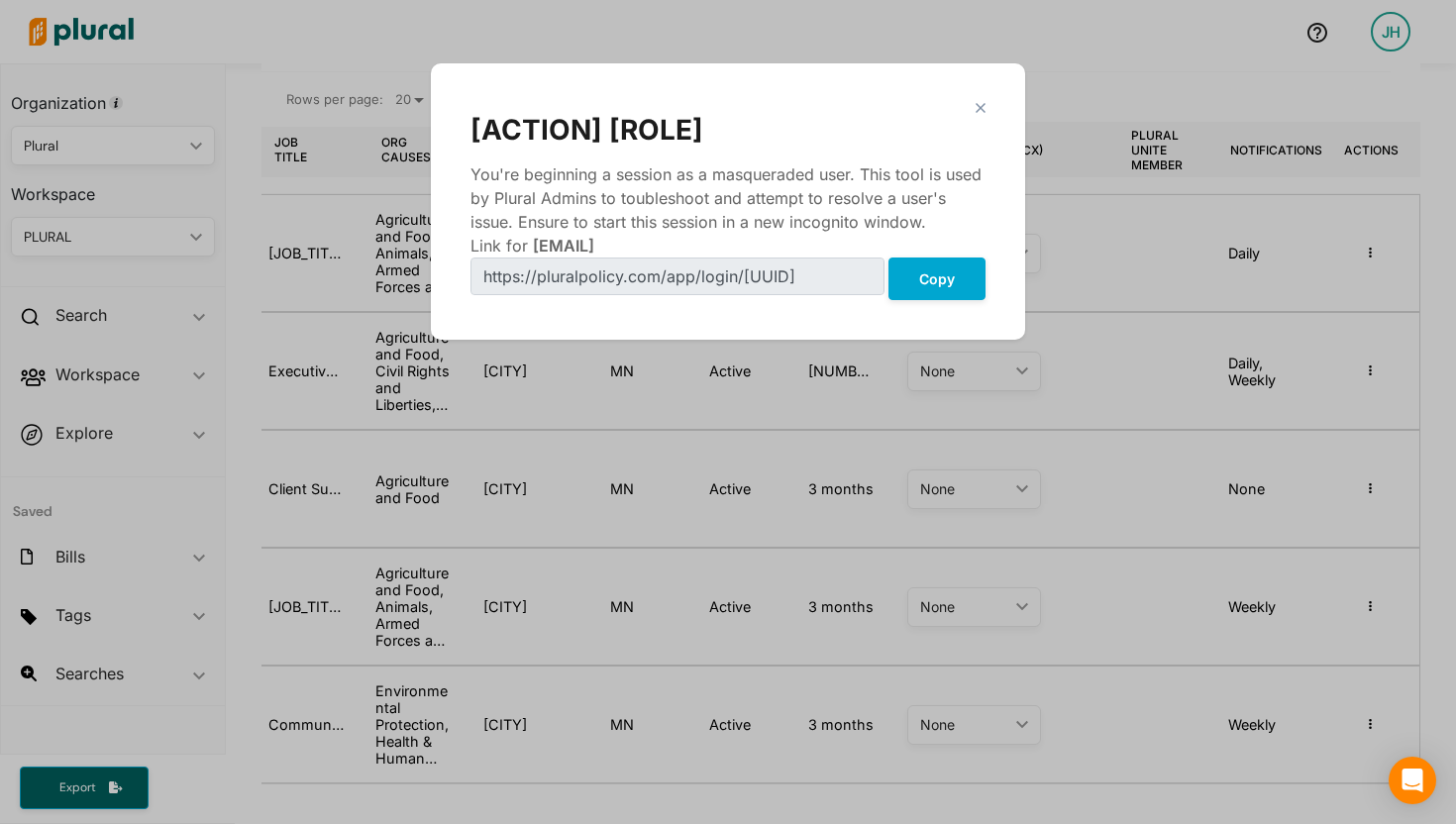 click 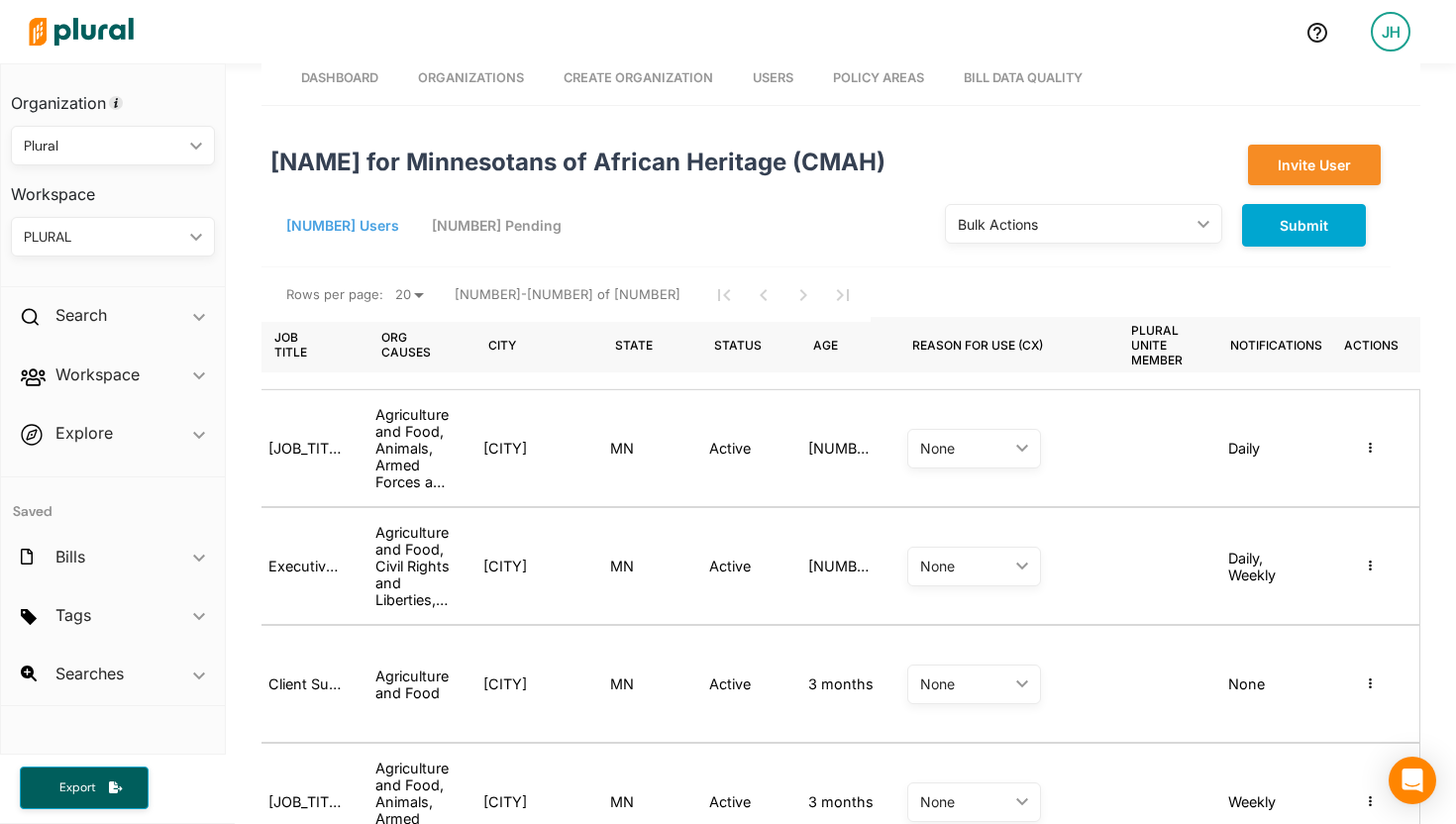 scroll, scrollTop: 0, scrollLeft: 0, axis: both 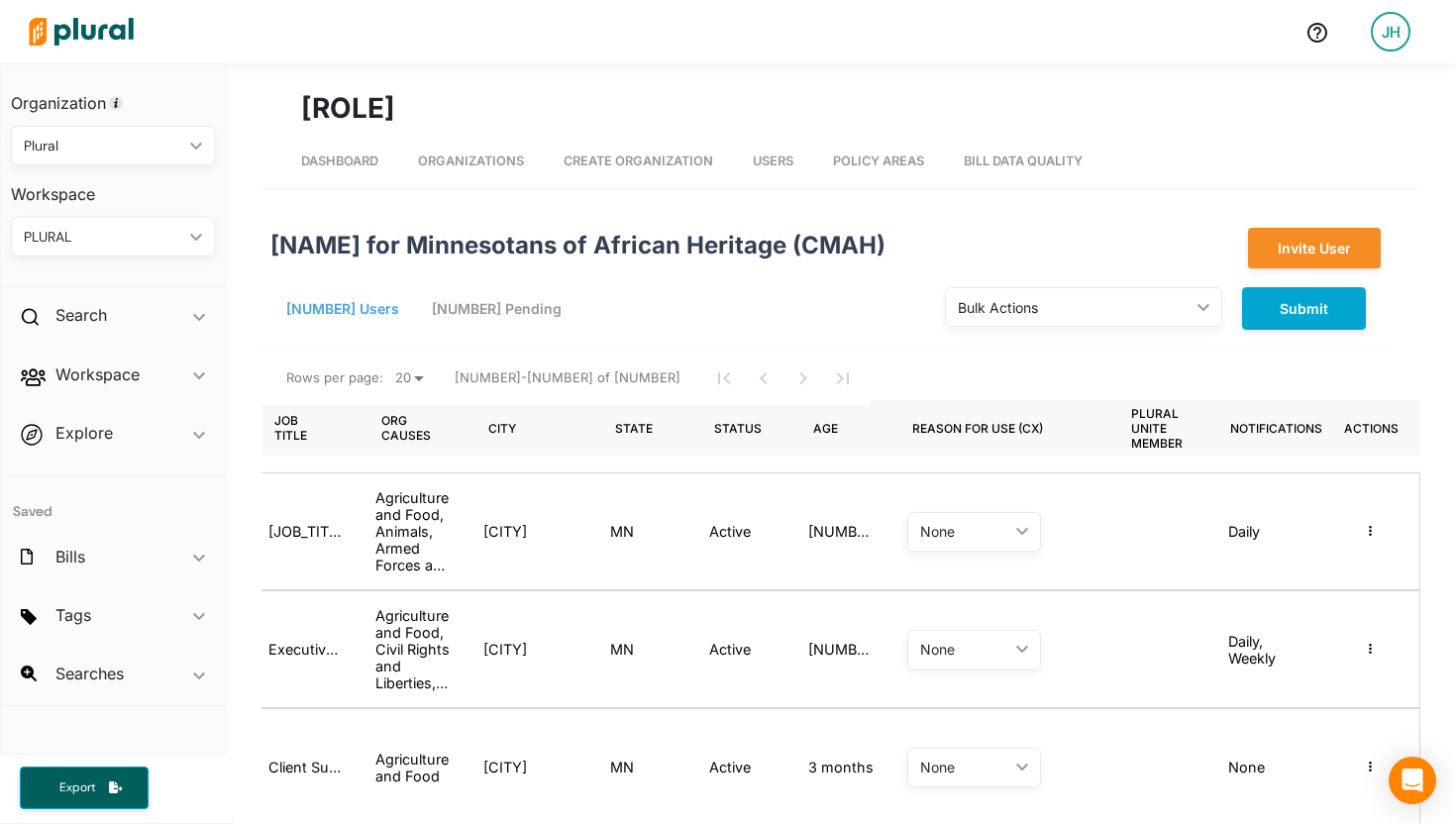 click on "Organizations" at bounding box center [470, 160] 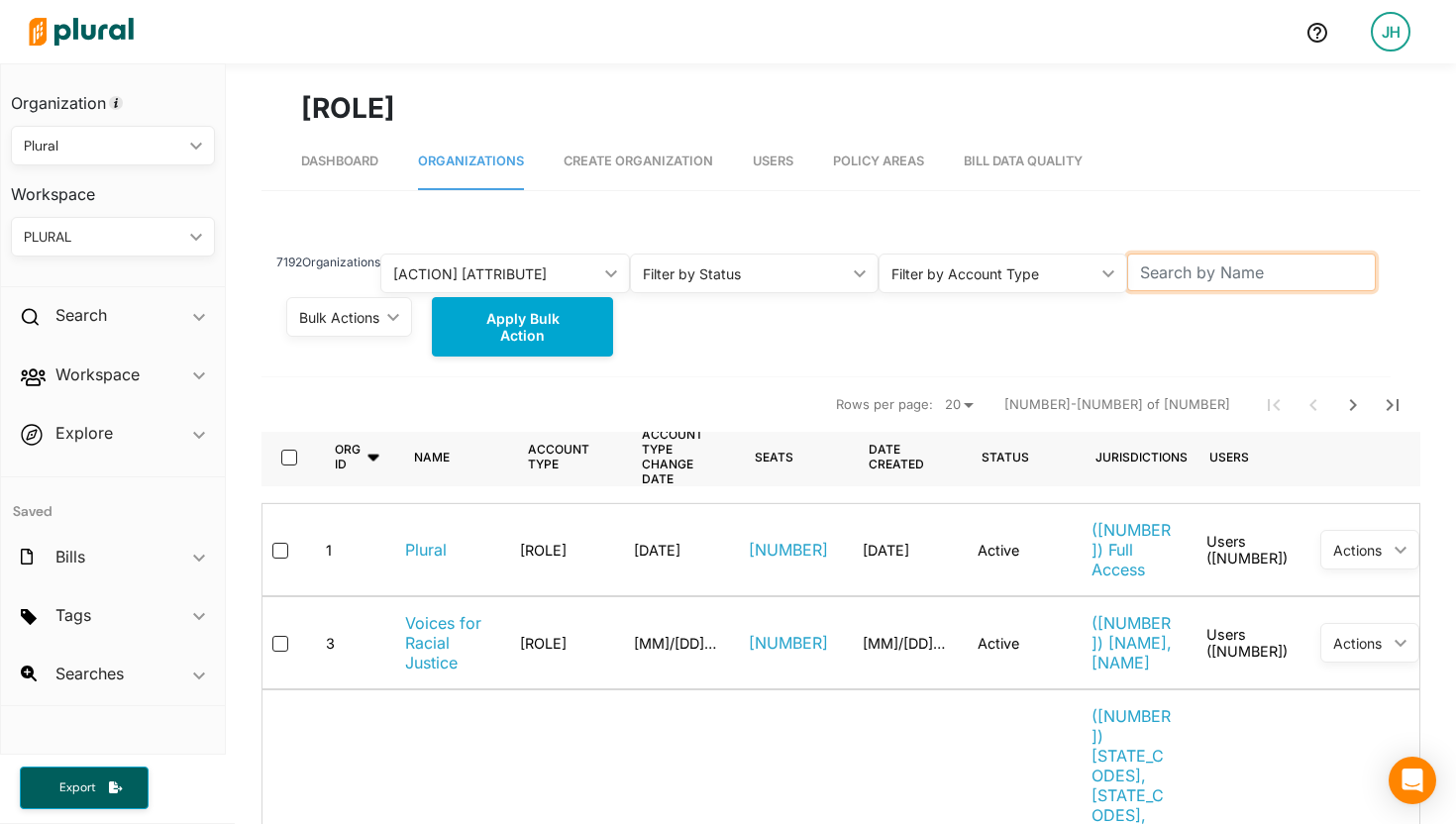 click at bounding box center (1251, 272) 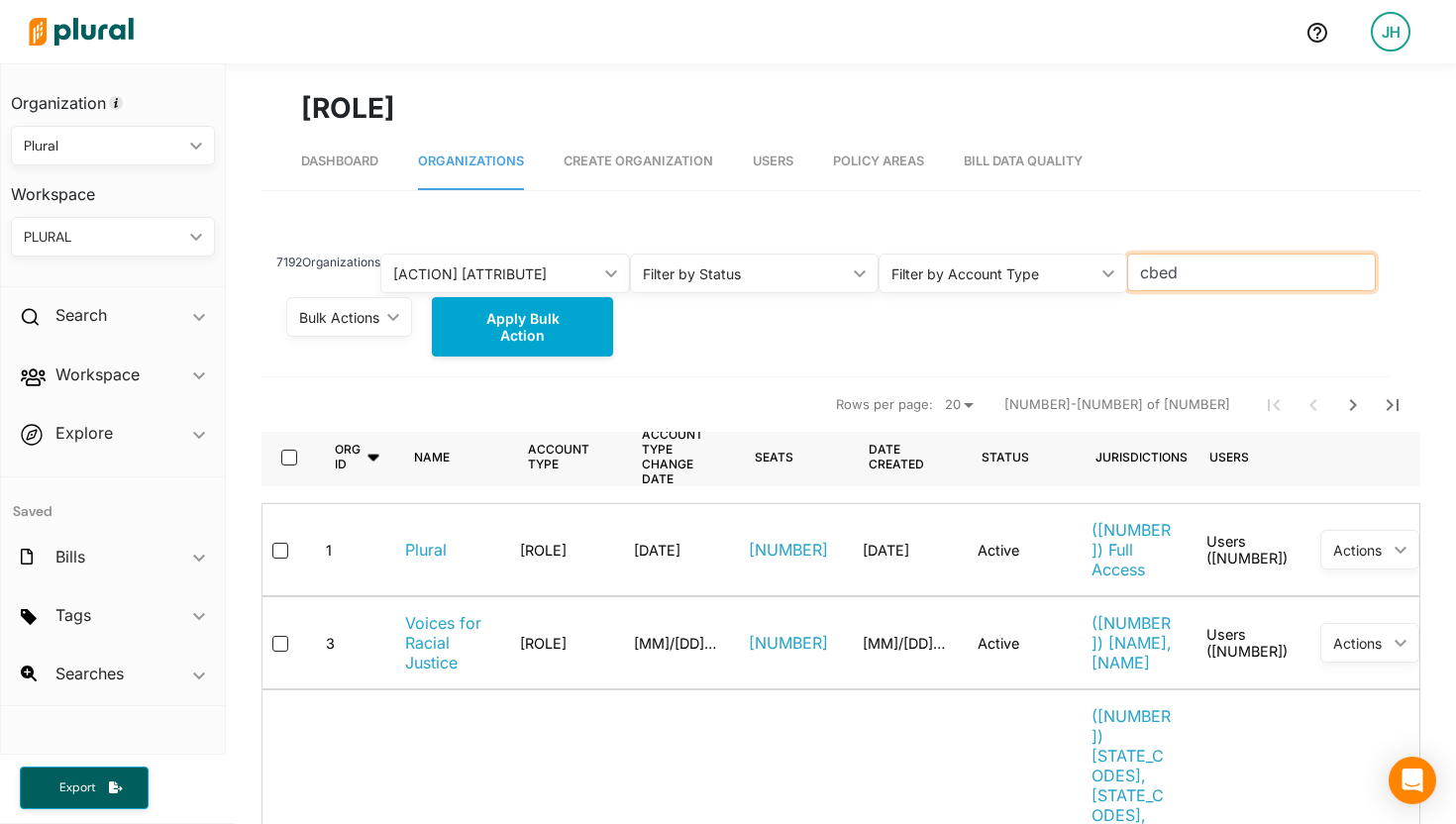 type on "cbed" 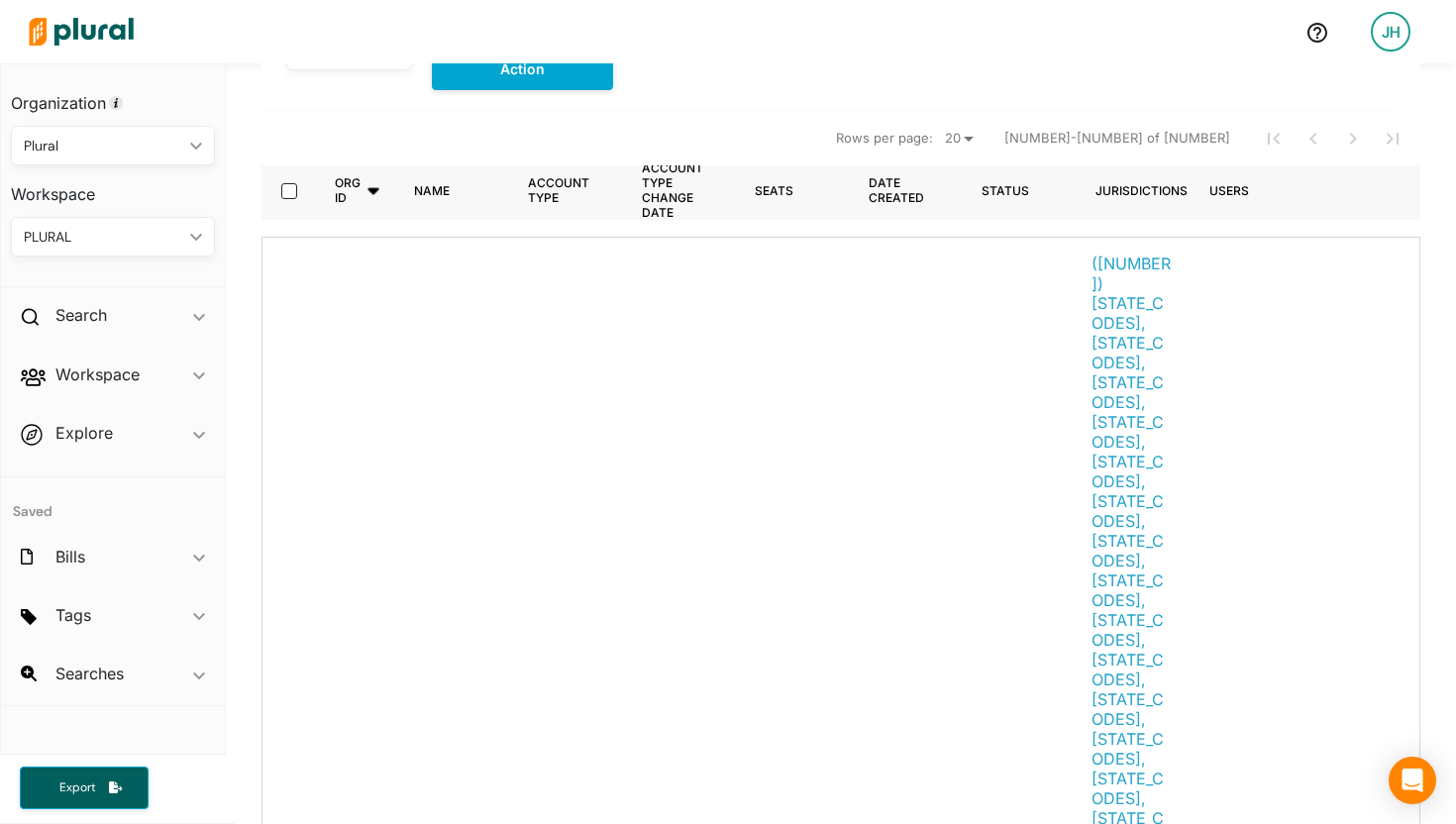 scroll, scrollTop: 268, scrollLeft: 0, axis: vertical 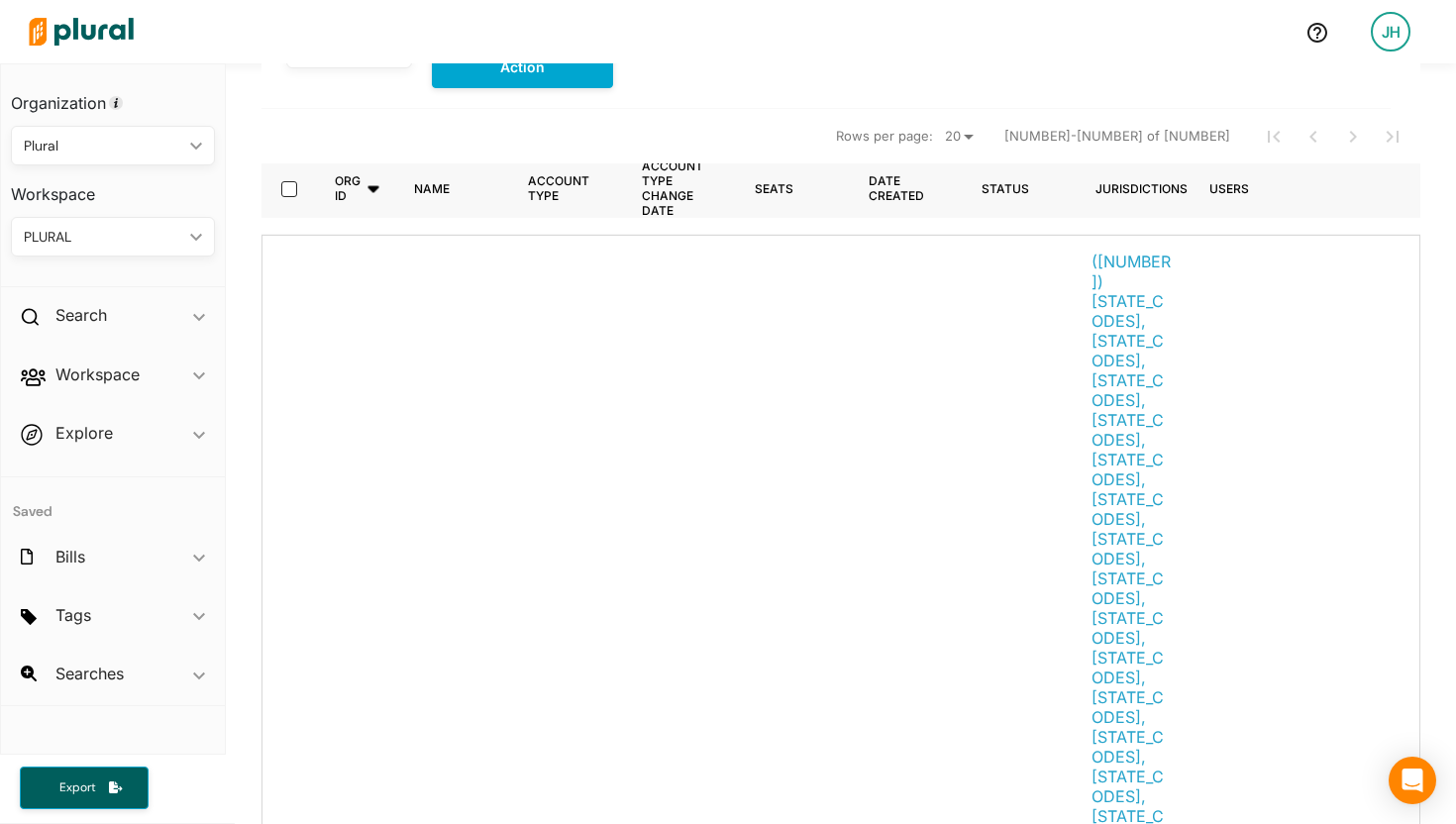 click on "[ACRONYM]" at bounding box center (447, 1321) 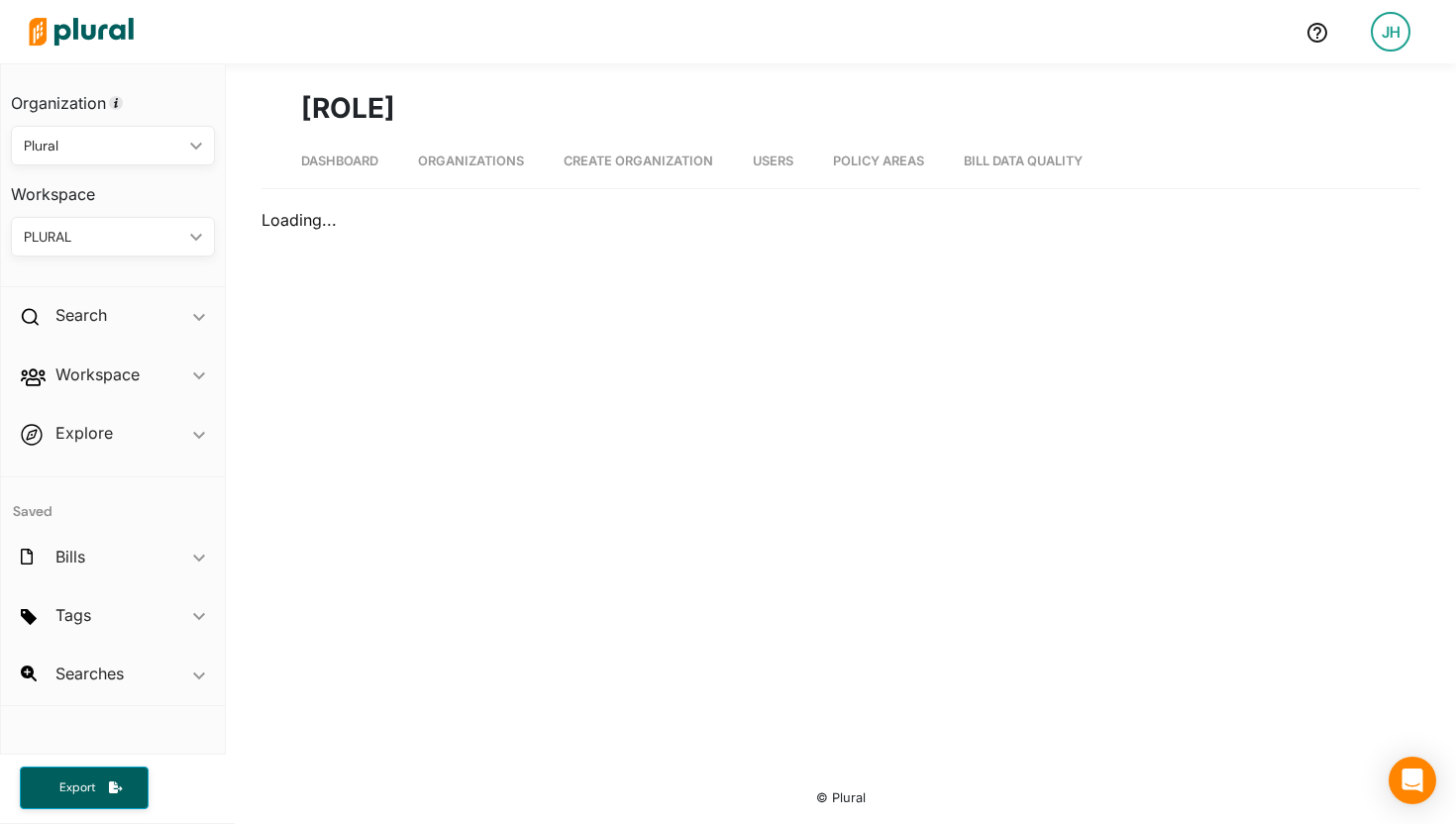 scroll, scrollTop: 0, scrollLeft: 0, axis: both 